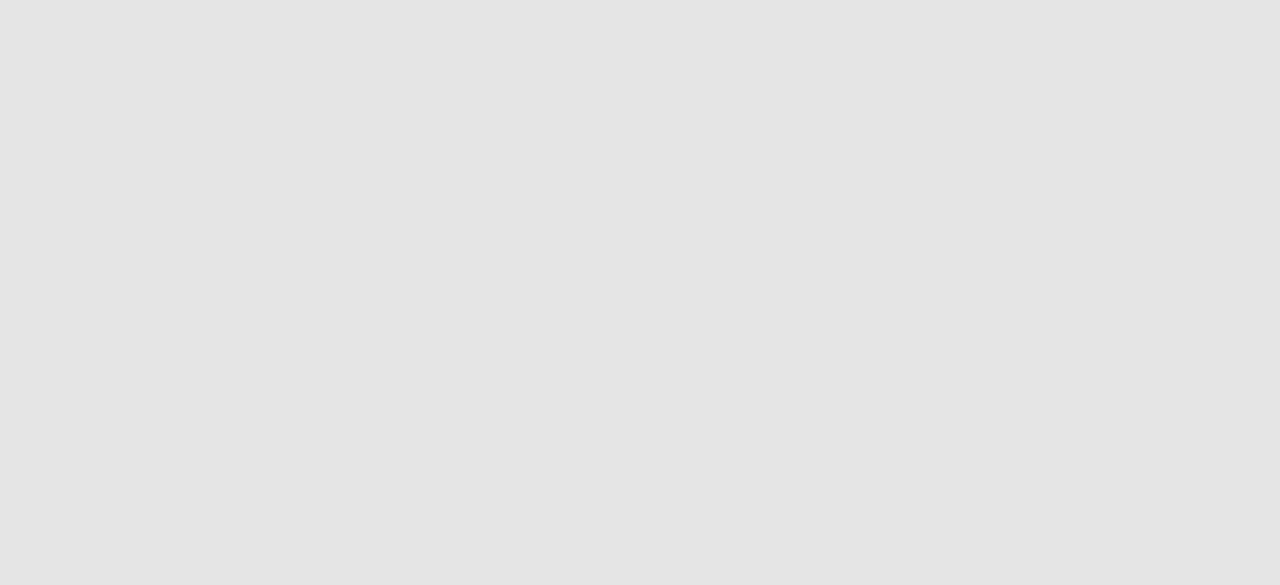 scroll, scrollTop: 0, scrollLeft: 0, axis: both 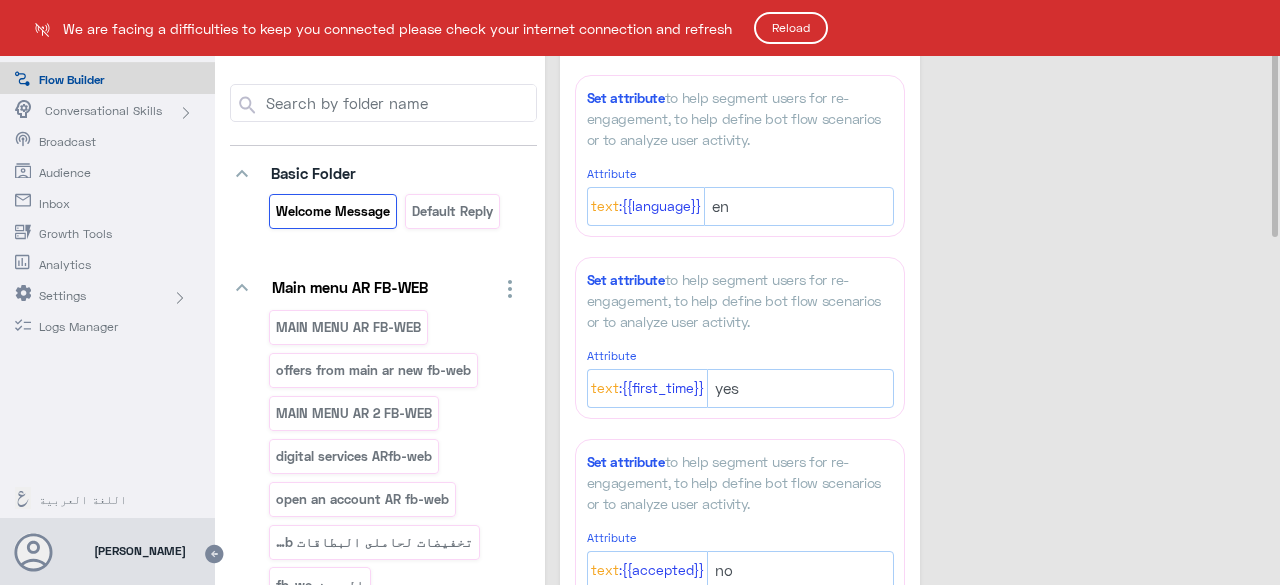 click on "Final Production  Flow Builder Conversational Skills Broadcast Audience Inbox Growth Tools Analytics Settings Logs Manager اللغة العربية Amir Gaafar Help Feedback  Your Account  Sign Out Amir Gaafar We are facing a difficulties to keep you connected please check your internet connection and refresh Reload  You Can Create And Navigate Between Folders and Flows From Here   keyboard_arrow_down
Basic Folder  Welcome Message   Default reply   keyboard_arrow_down
Main menu AR FB-WEB MAIN MENU AR FB-WEB offers from main ar new fb-web MAIN MENU AR 2 FB-WEB digital services ARfb-web open an  account AR fb-web تخفيضات لحاملى البطاقات fb-web العروض fb-we add  Add Flow   keyboard_arrow_down
Menu EN FB-WEB MAIN MENU FB-WEB MAIN MENU 2 FB-WEB open an account FB-WEB offers from main new fb-web Cards Discounts fb-web digital services english fb-web Our Offers fb-web add  Add Flow   keyboard_arrow_down
Taksit EN/AR How to install credit cards purchase traonline taksit ar" at bounding box center [640, 292] 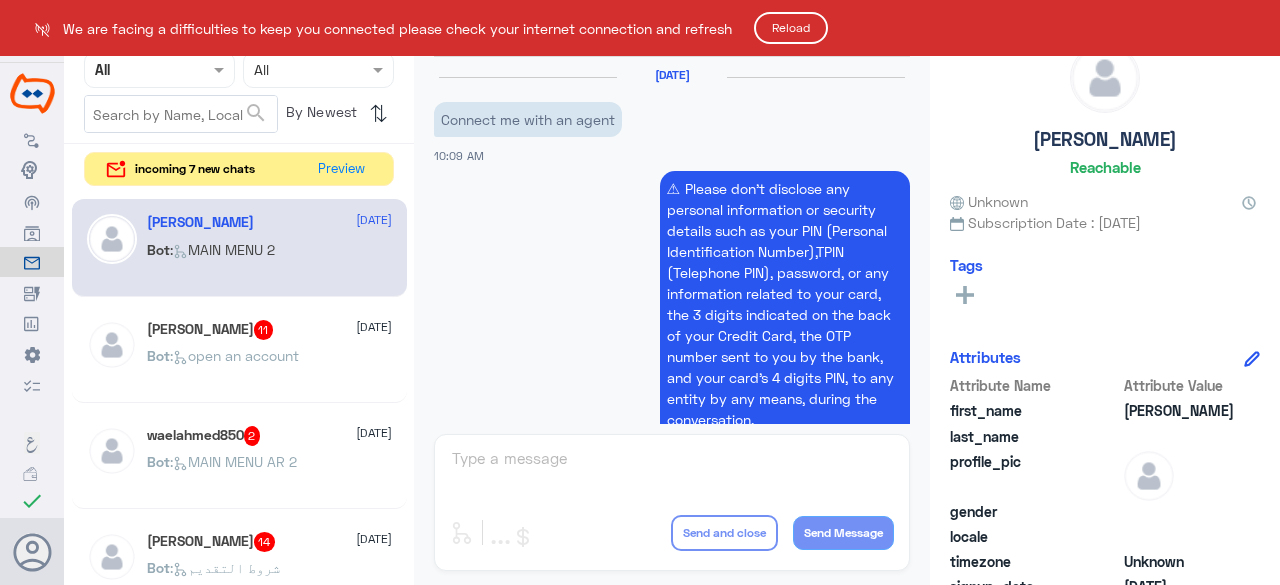 scroll, scrollTop: 0, scrollLeft: 0, axis: both 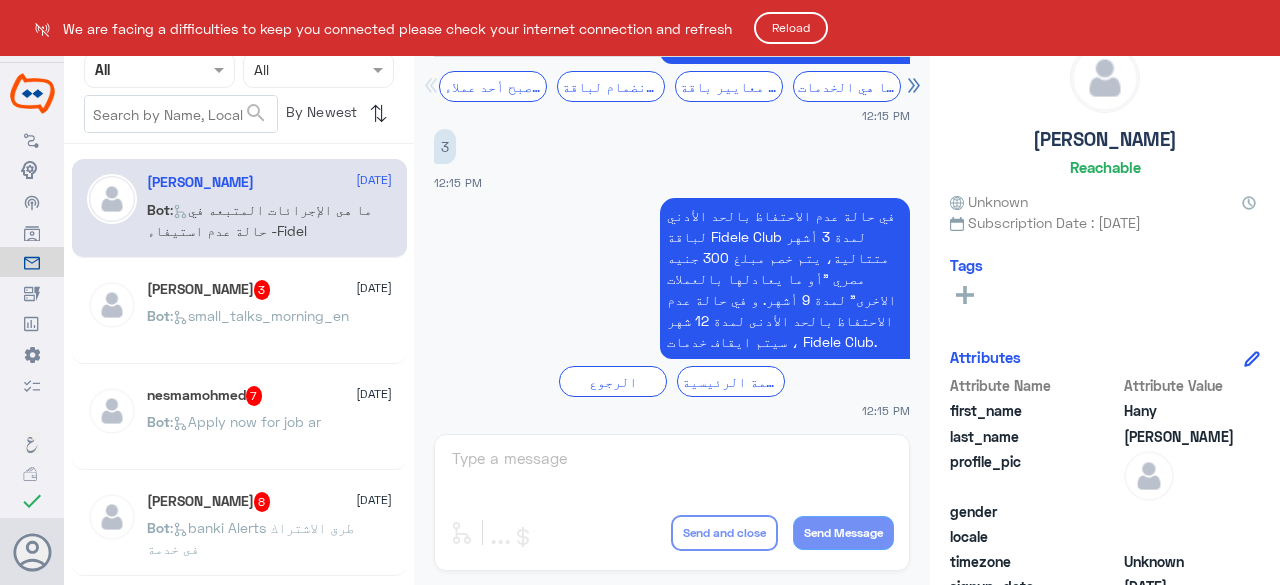 click on "Final Production Flow Builder Conversational Skills Broadcast Audience Inbox Growth Tools Analytics Settings Logs Manager اللغة العربية My Wallet  check Changes are saved Amir Gaafar Help Feedback  Your Account  Sign Out We are facing a difficulties to keep you connected please check your internet connection and refresh Reload Channel WhatsApp Status × All Tags sentiment All Assigned on All search  By Newest  ⇅  Hany Hanna  22 July Bot :   ما هى الإجرائات المتبعه في حالة عدم استيفاء -Fidel   Amir Ashraf  3 22 July Bot :   small_talks_morning_en   nesmamohmed   7 22 July Bot :   Apply now for job ar   Alaa Naguib  8 22 July Bot :   banki Alerts طرق الاشتراك فى خدمة   Ali   22 July Bot :   MAIN MENU 2   Abdo_qadry   5 22 July Bot :   Electric vehicle EN   FBI   4 22 July FBI :   welcome arabic   Daniel Samer  7 22 July Bot :   small_talks_greeting_en   Mohamed Nagy  11 22 July Bot :   open an account   waelahmed850   2 22 July Bot :" at bounding box center (640, 292) 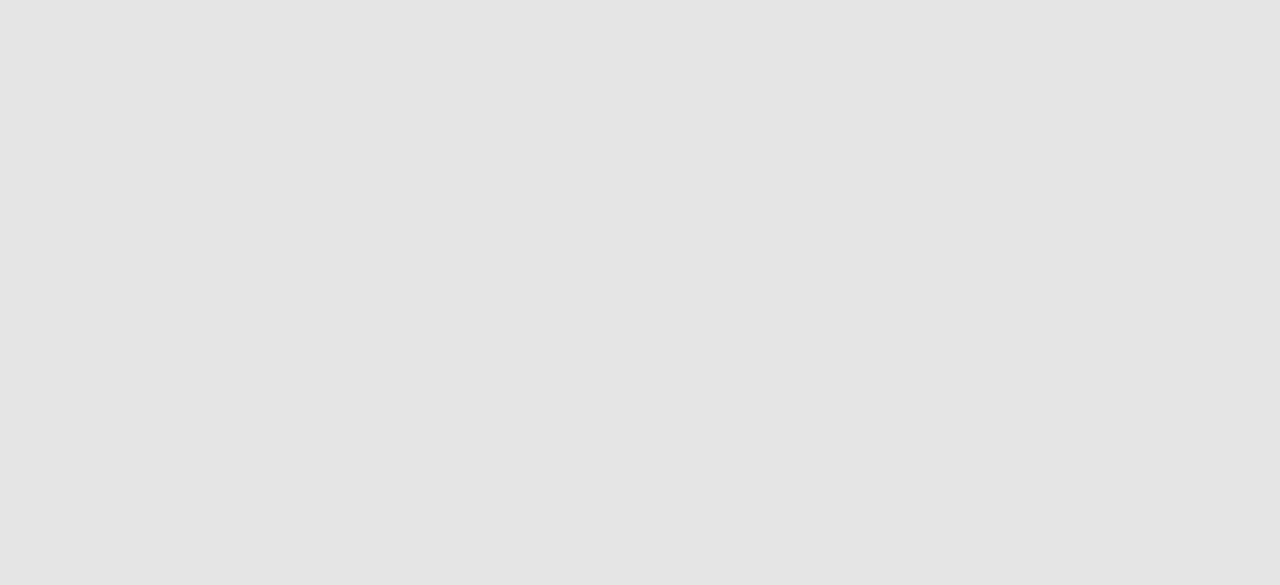 scroll, scrollTop: 0, scrollLeft: 0, axis: both 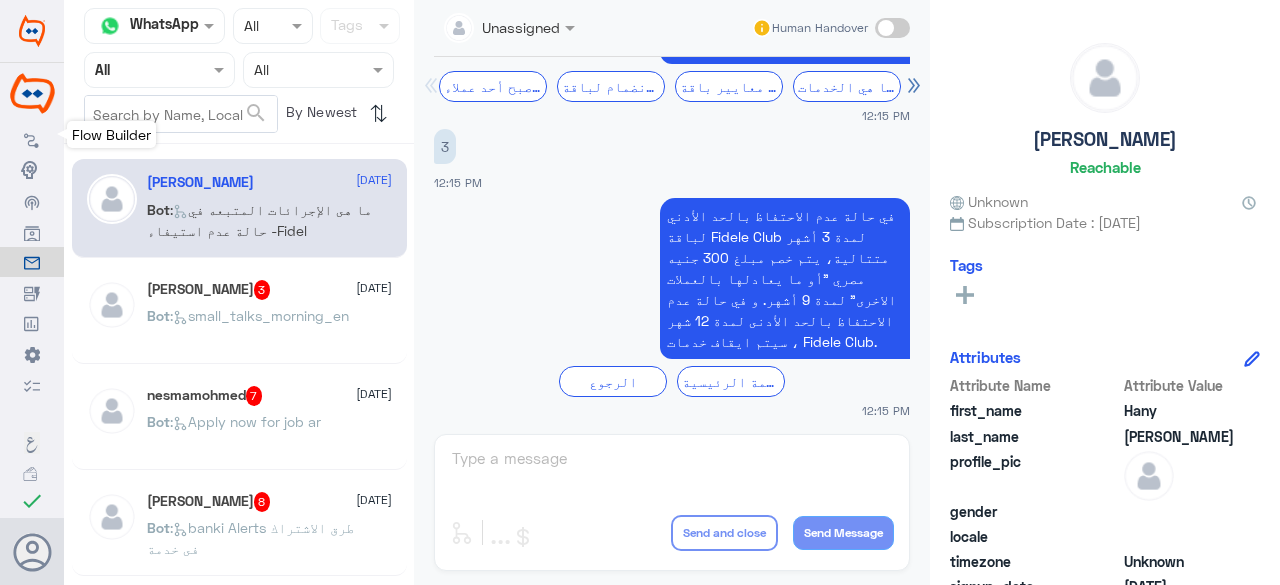 click 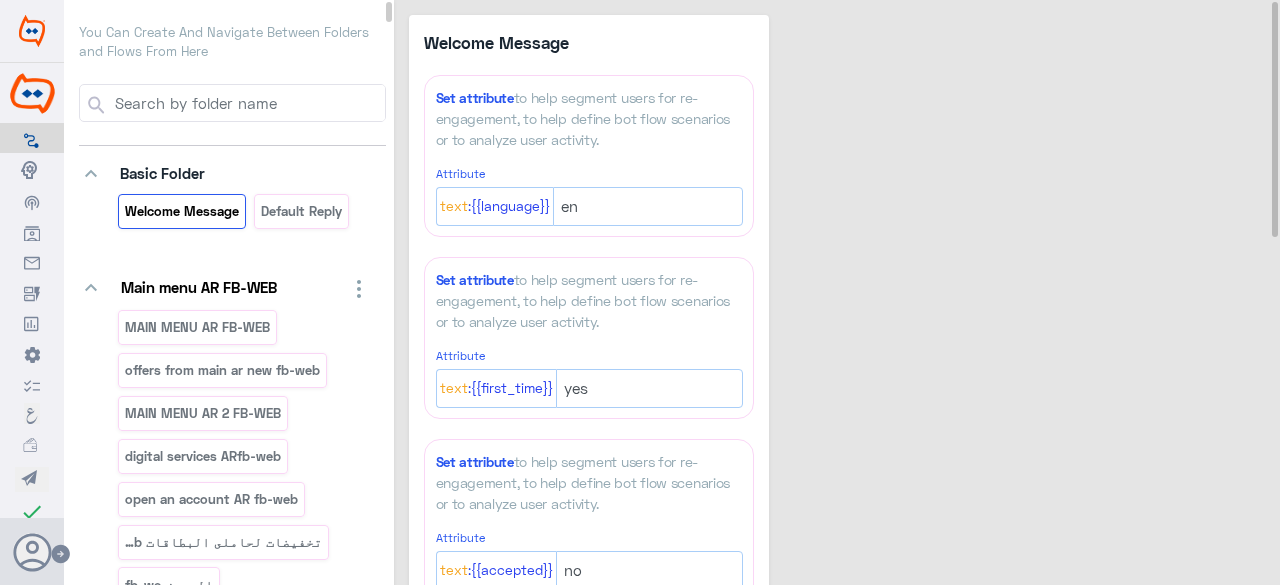click on "Welcome Message  Set attribute  to help segment users for re-engagement, to help define bot flow scenarios or to analyze user activity. Attribute {{language}}: Text en Set attribute  to help segment users for re-engagement, to help define bot flow scenarios or to analyze user activity. Attribute {{first_time}}: Text yes Set attribute  to help segment users for re-engagement, to help define bot flow scenarios or to analyze user activity. Attribute {{accepted}}: Text no Set attribute  to help segment users for re-engagement, to help define bot flow scenarios or to analyze user activity. Attribute {{first_time_ar}}: Text yes Set attribute  to help segment users for re-engagement, to help define bot flow scenarios or to analyze user activity. Attribute {{accepted_ar}}: Text no Go to Flow  Redirect a user to a specific flow. Add New Filter GoTo  Mapping menus  Quick Reply  Add Message Text Image Gallery File Audio Video  Go To Flow Handover JSON API Set Attribute Delay User Input Reply Buttons List Messages  Text" 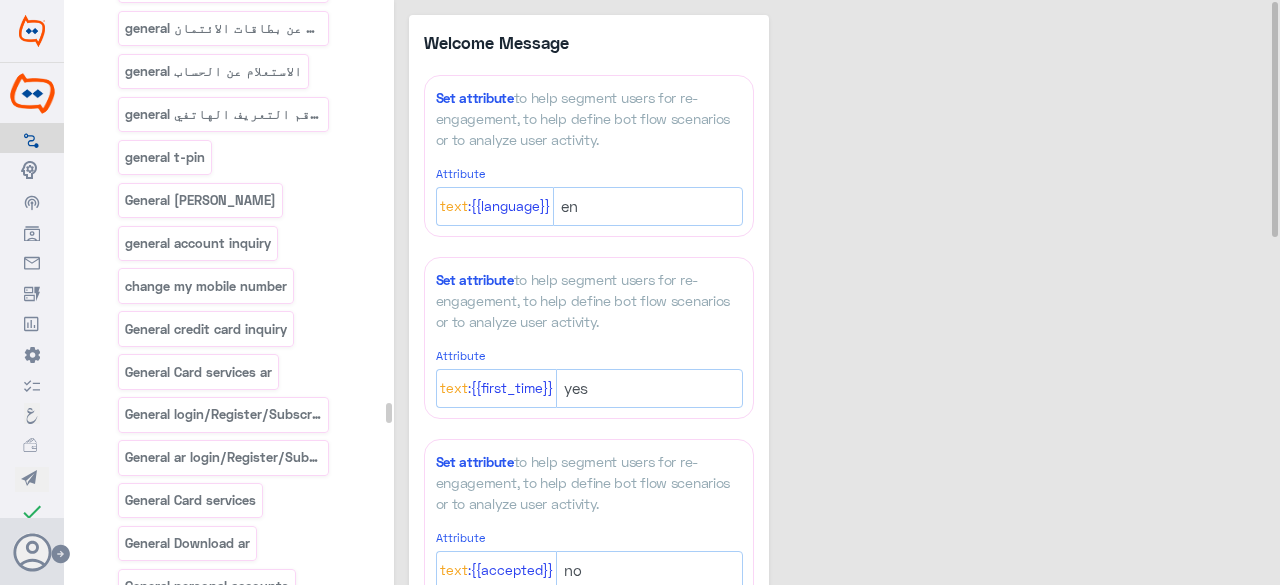scroll, scrollTop: 65716, scrollLeft: 0, axis: vertical 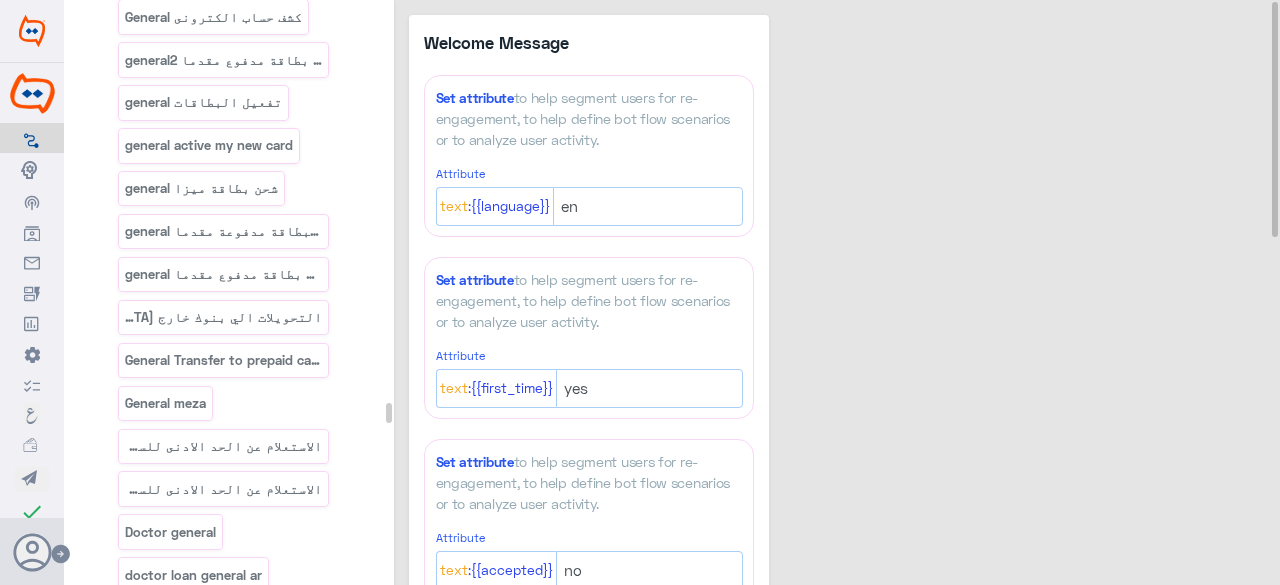 click on "General personal accounts" at bounding box center (207, 1347) 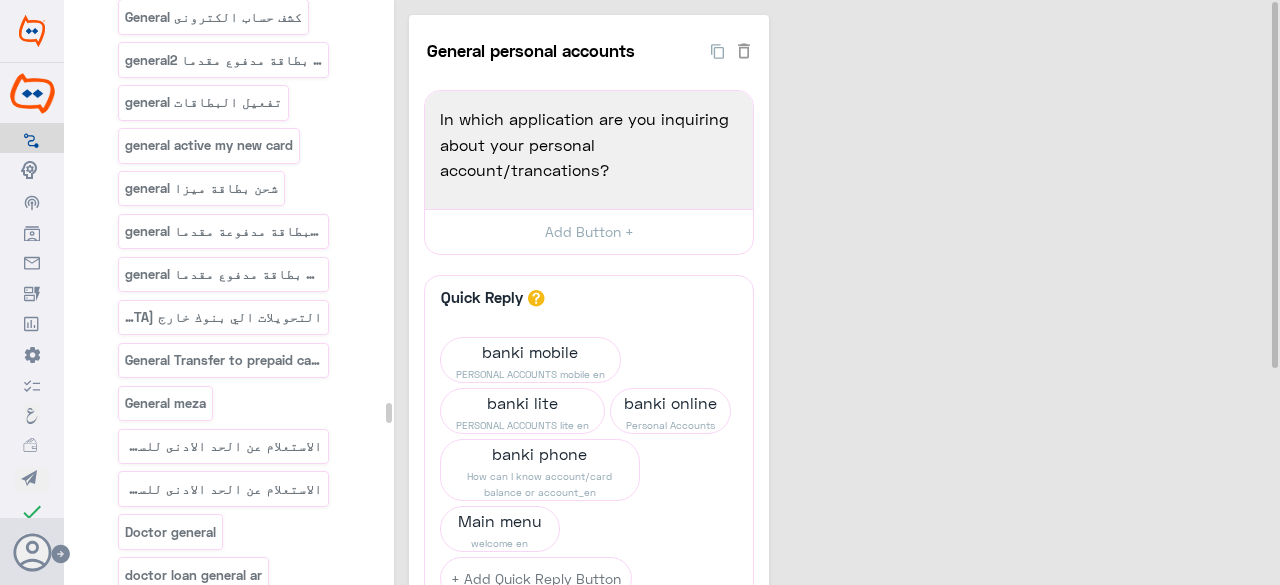 scroll, scrollTop: 10954, scrollLeft: 0, axis: vertical 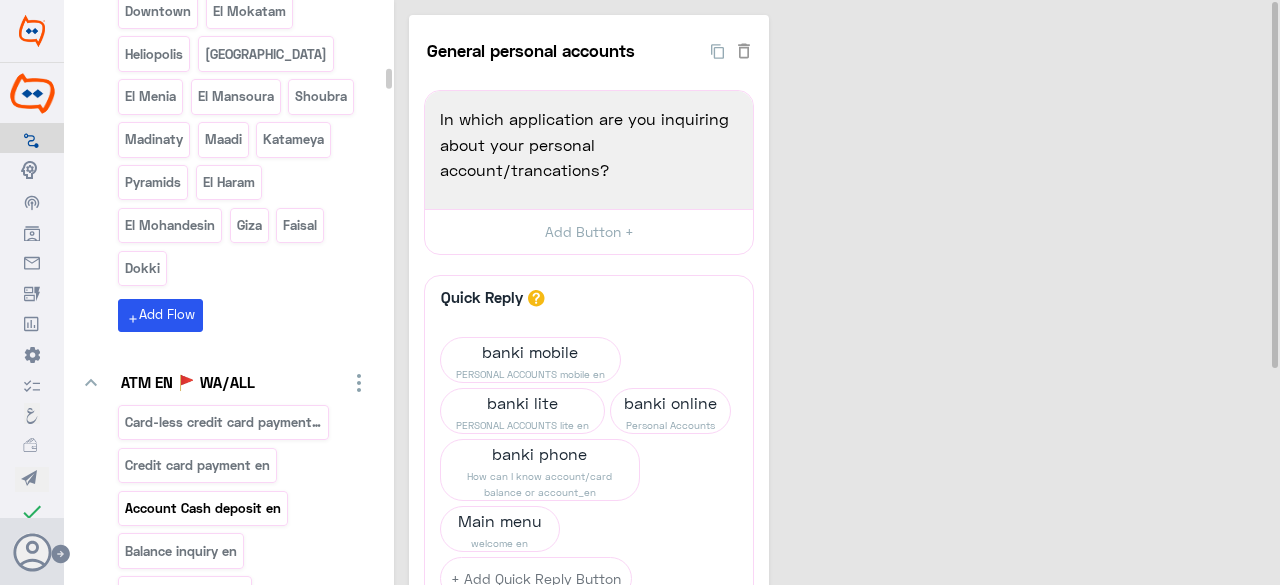 click on "Account Cash deposit en" at bounding box center [203, 508] 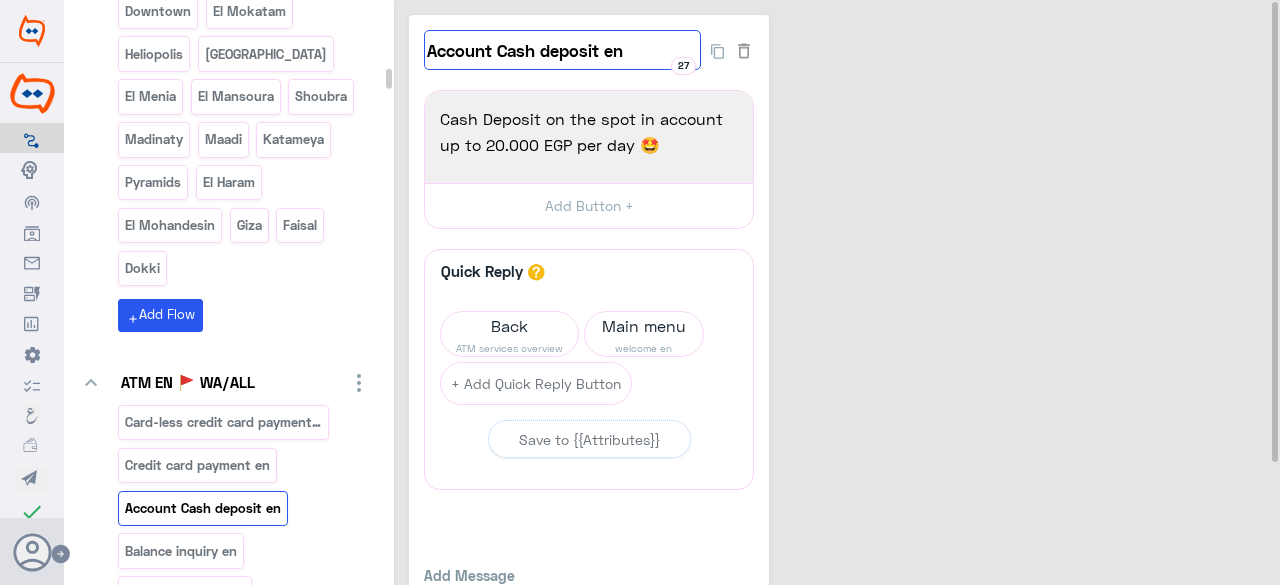 click on "Account Cash deposit en" 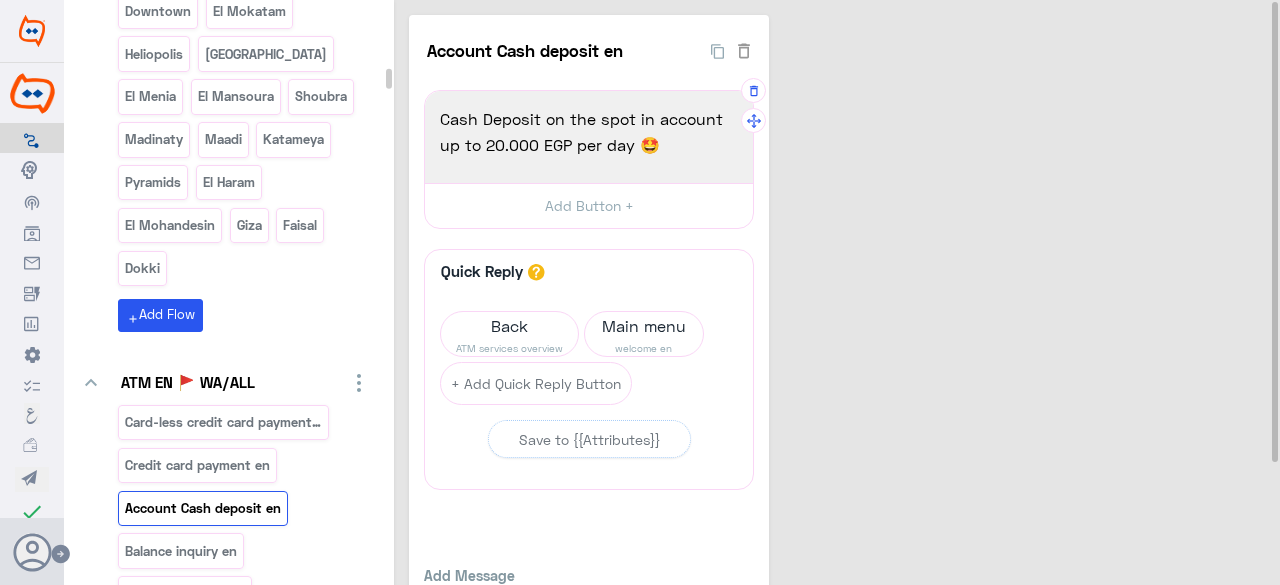 click on "Cash Deposit on the spot in account up to 20.000 EGP per day 🤩" at bounding box center (589, 131) 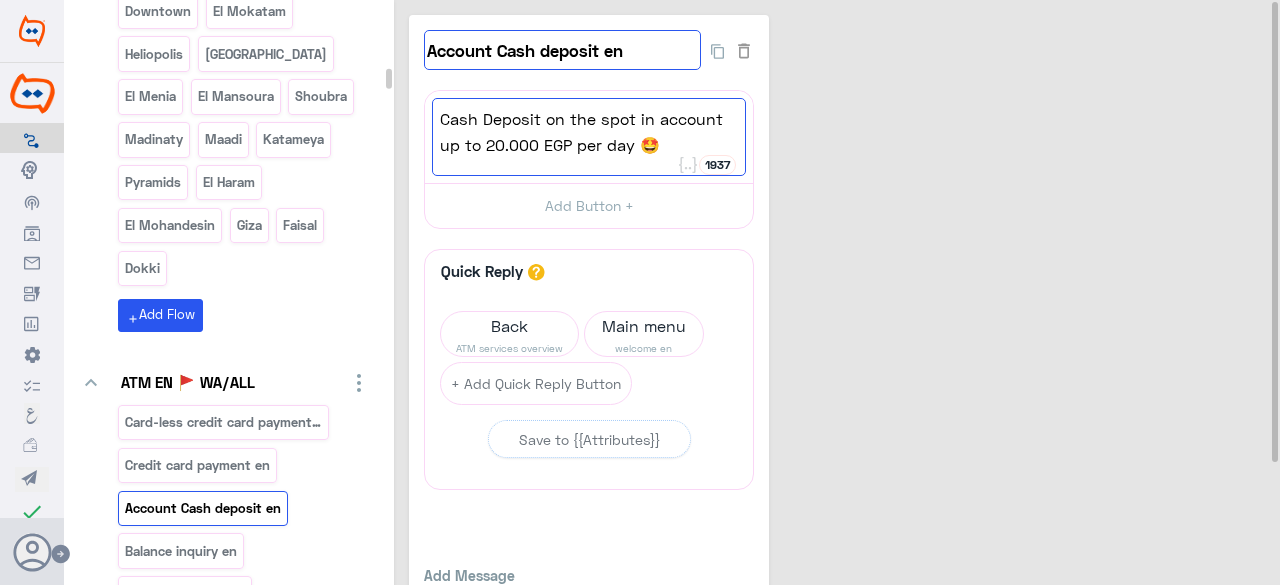 click on "Account Cash deposit en" 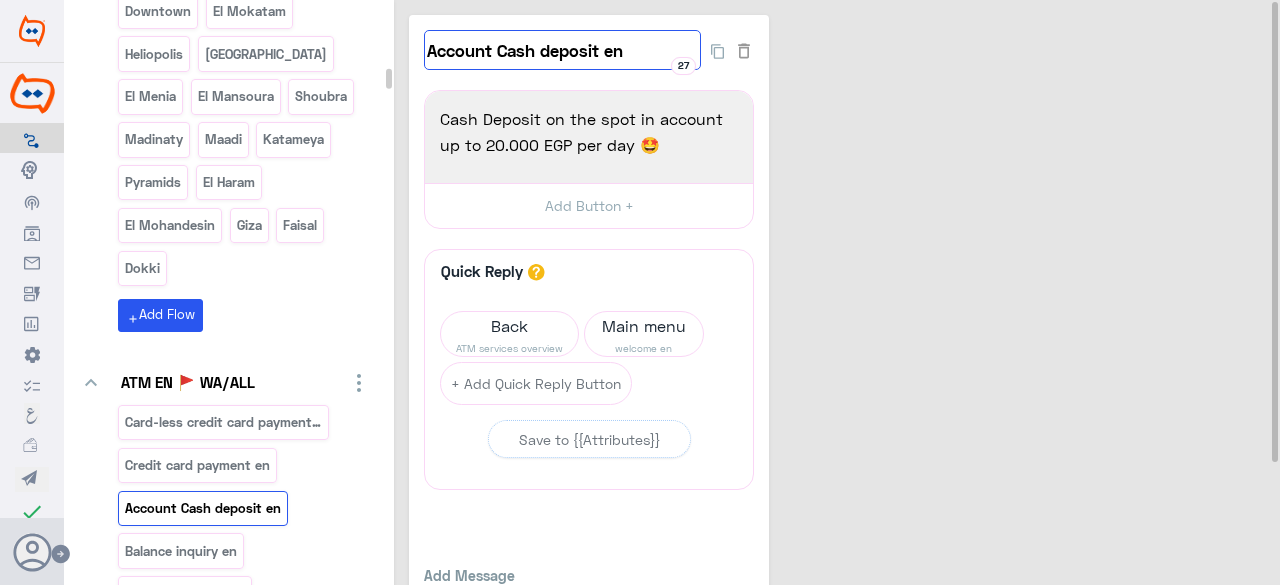 drag, startPoint x: 656, startPoint y: 43, endPoint x: 392, endPoint y: 71, distance: 265.48068 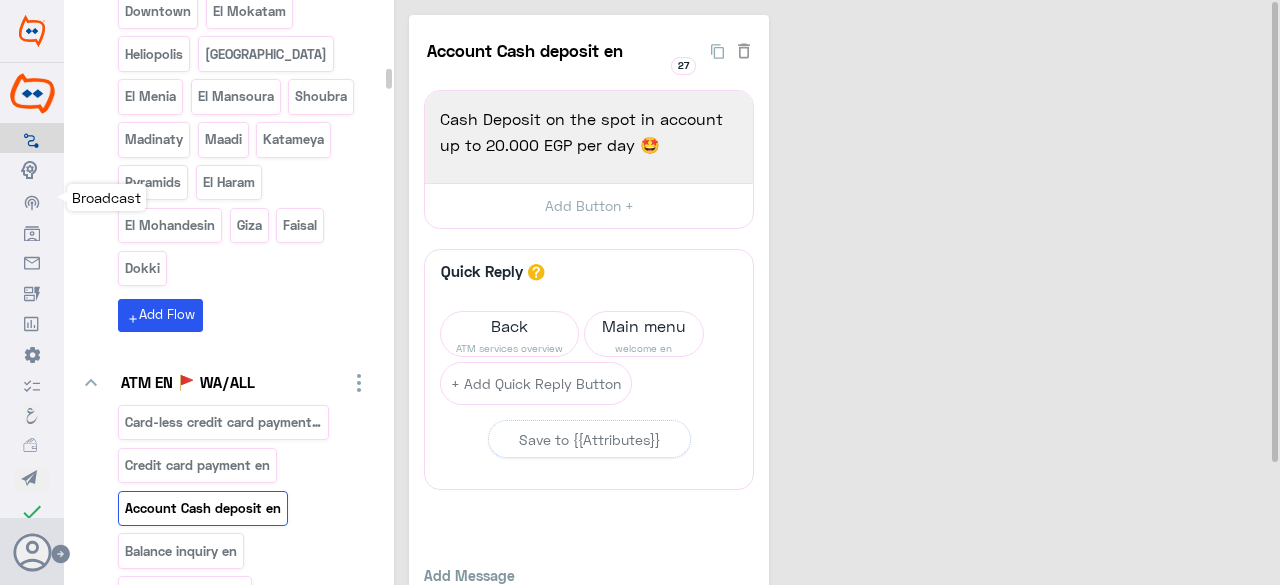 click on "Broadcast" at bounding box center [32, 201] 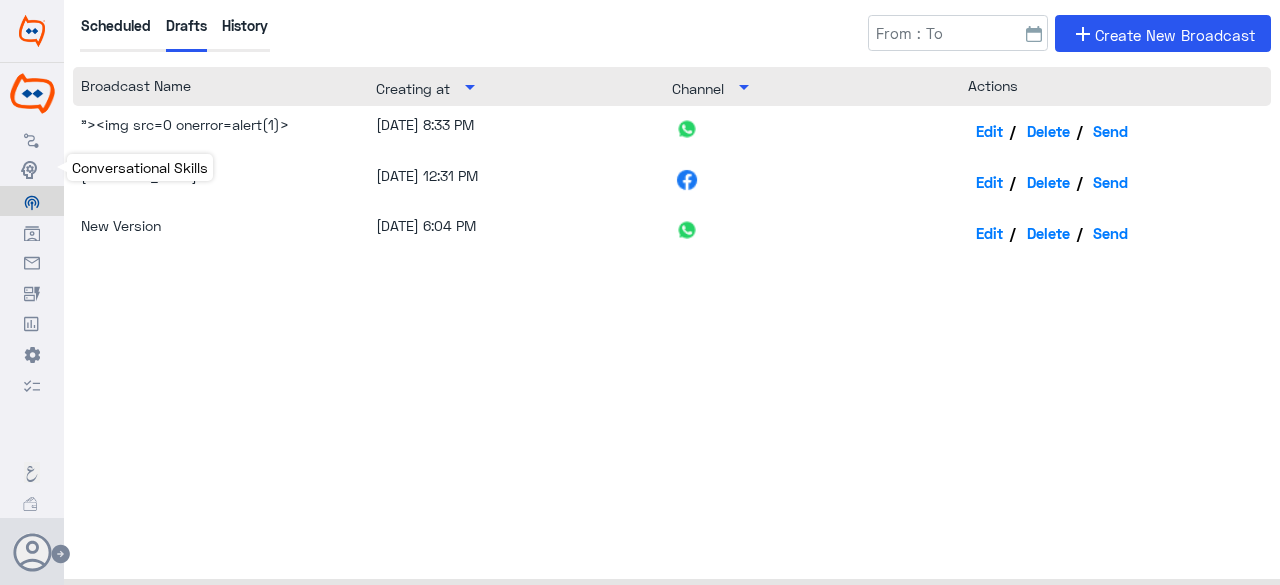 click 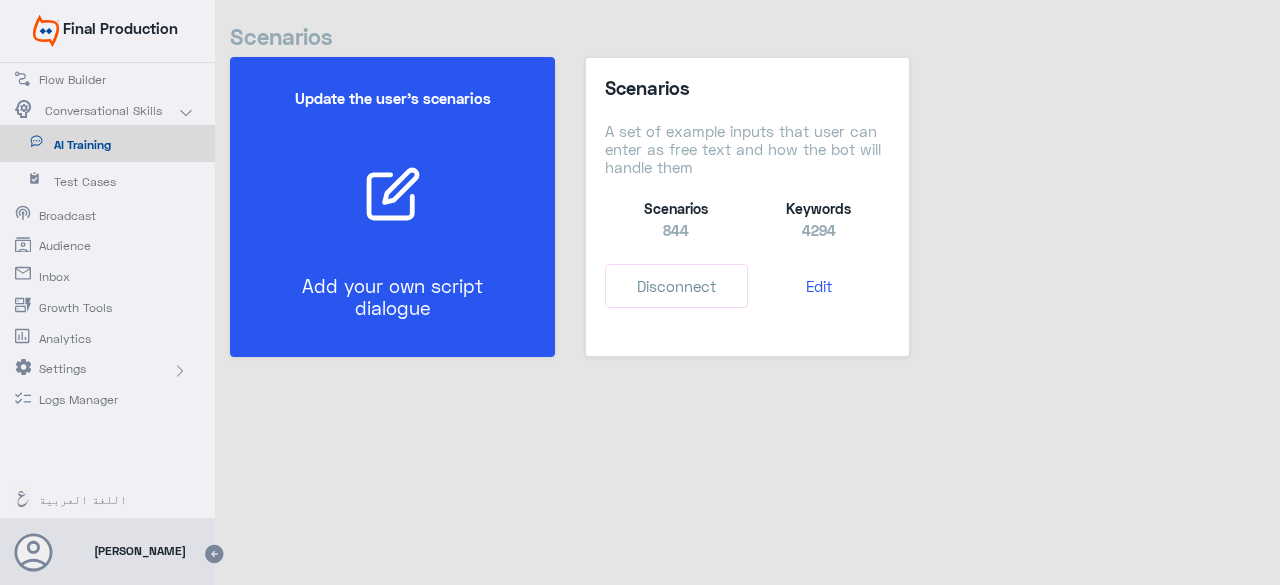 click on "Update the user’s scenarios   Add your own script dialogue" at bounding box center [392, 207] 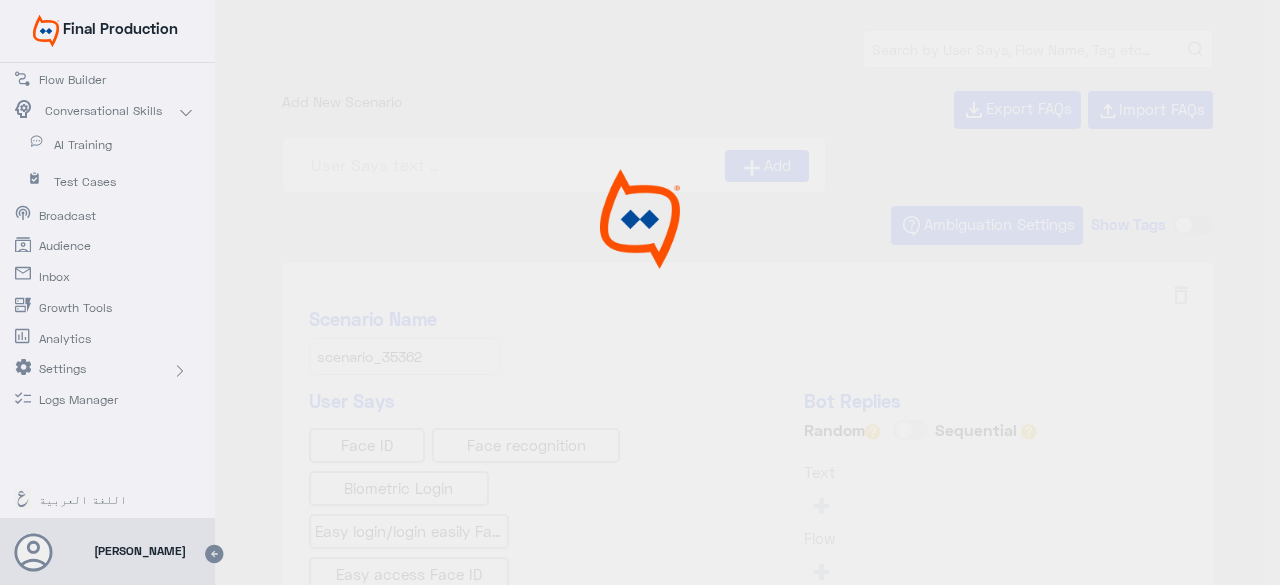type on "Face ID AR" 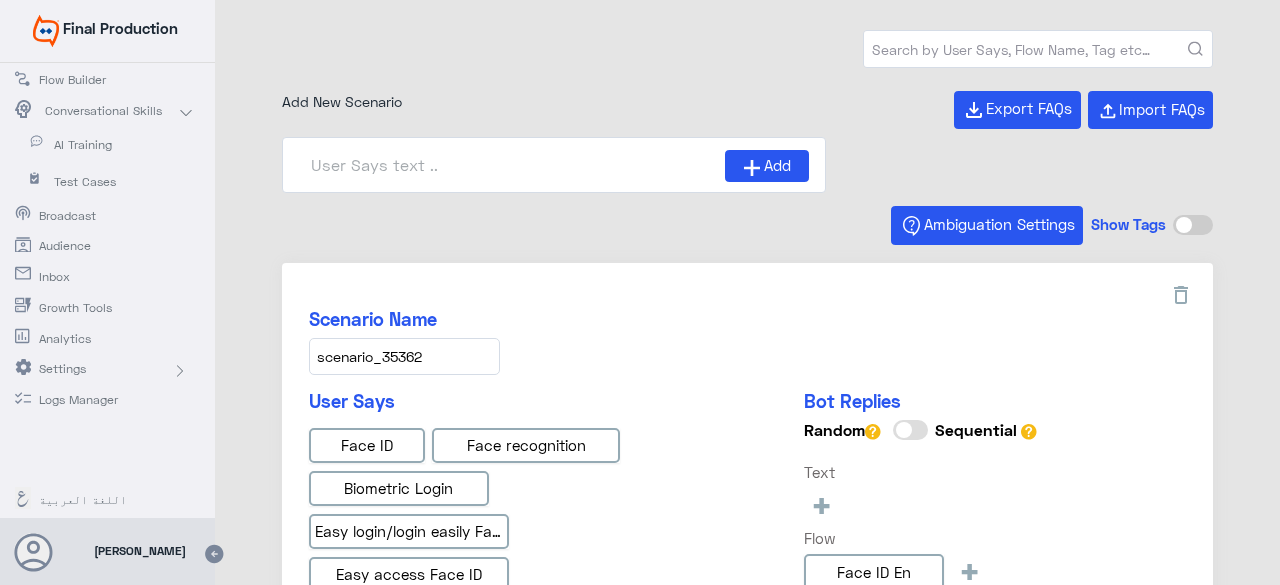 click at bounding box center [1038, 49] 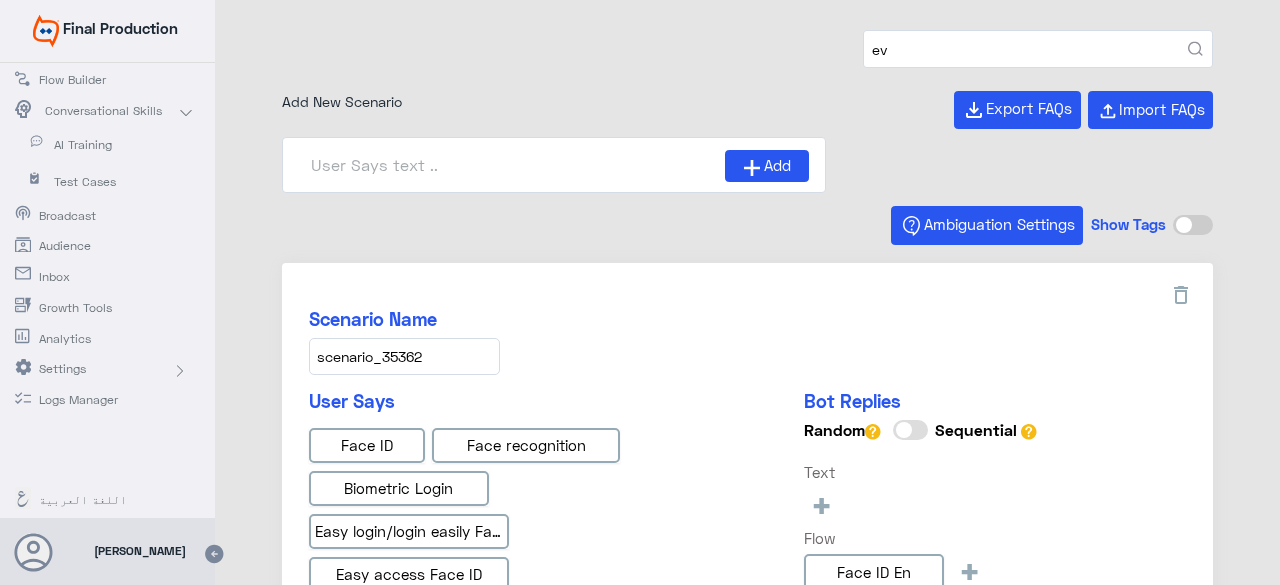 type on "e" 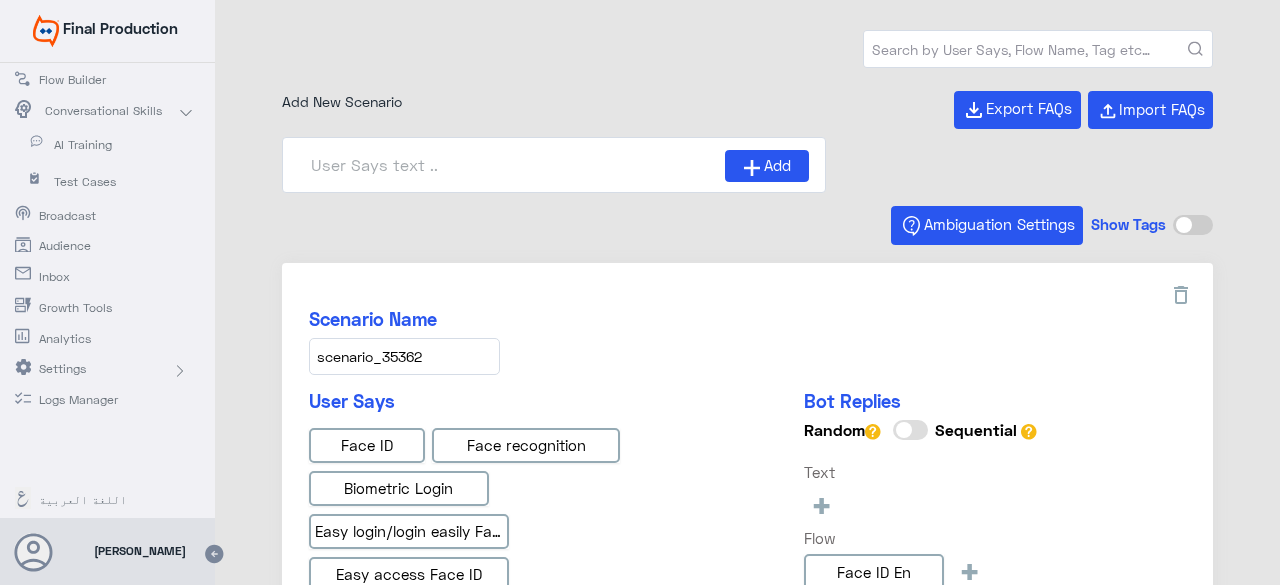 paste on "Cash Deposit on the spot in account up to 20.000 EGP per day 🤩" 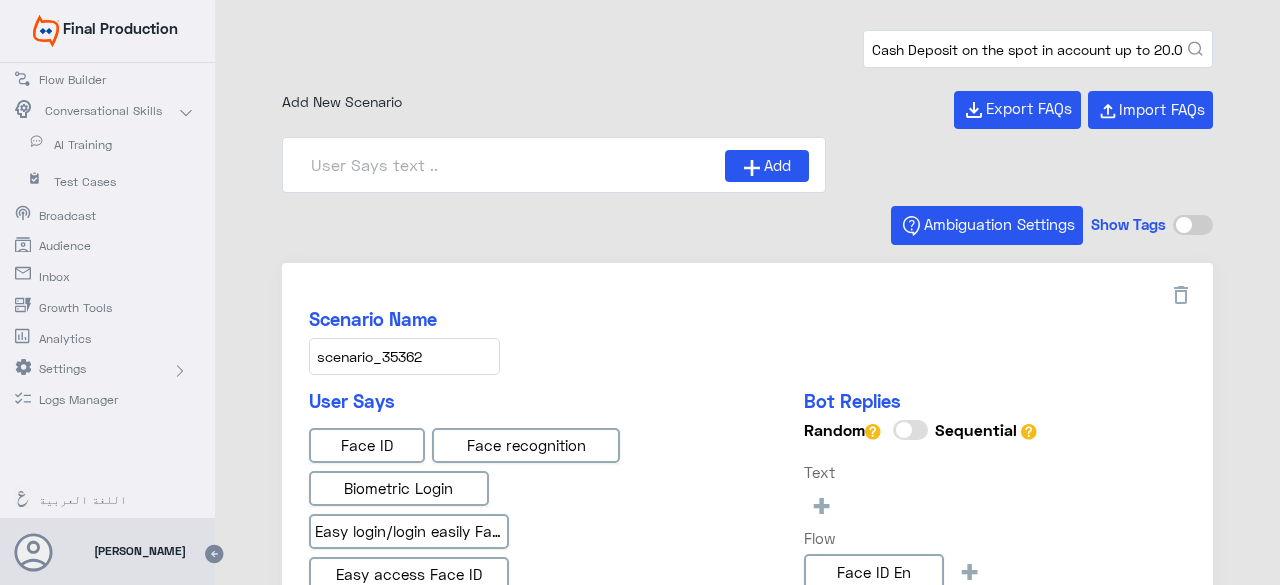 scroll, scrollTop: 0, scrollLeft: 130, axis: horizontal 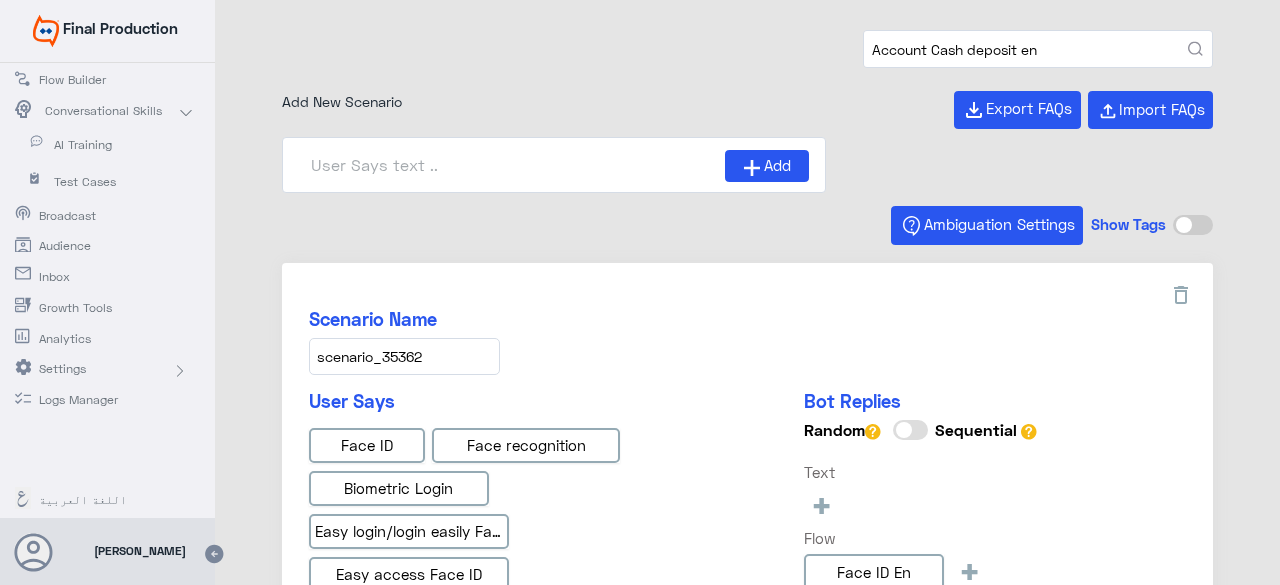 type on "Account Cash deposit en" 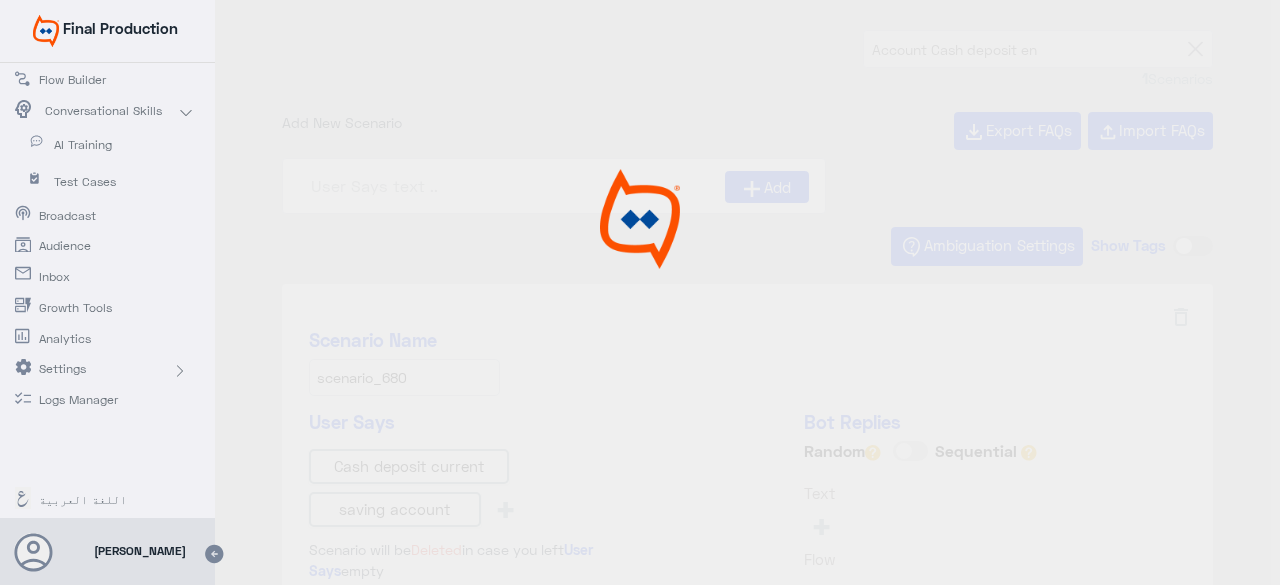 type on "Account Cash deposit en" 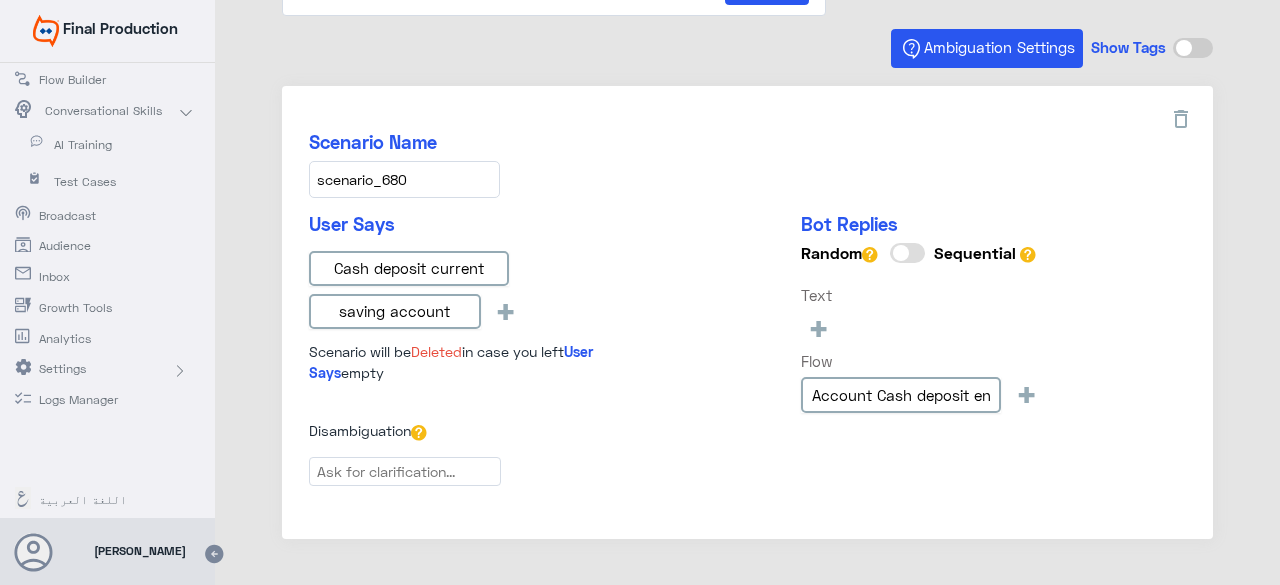 scroll, scrollTop: 200, scrollLeft: 0, axis: vertical 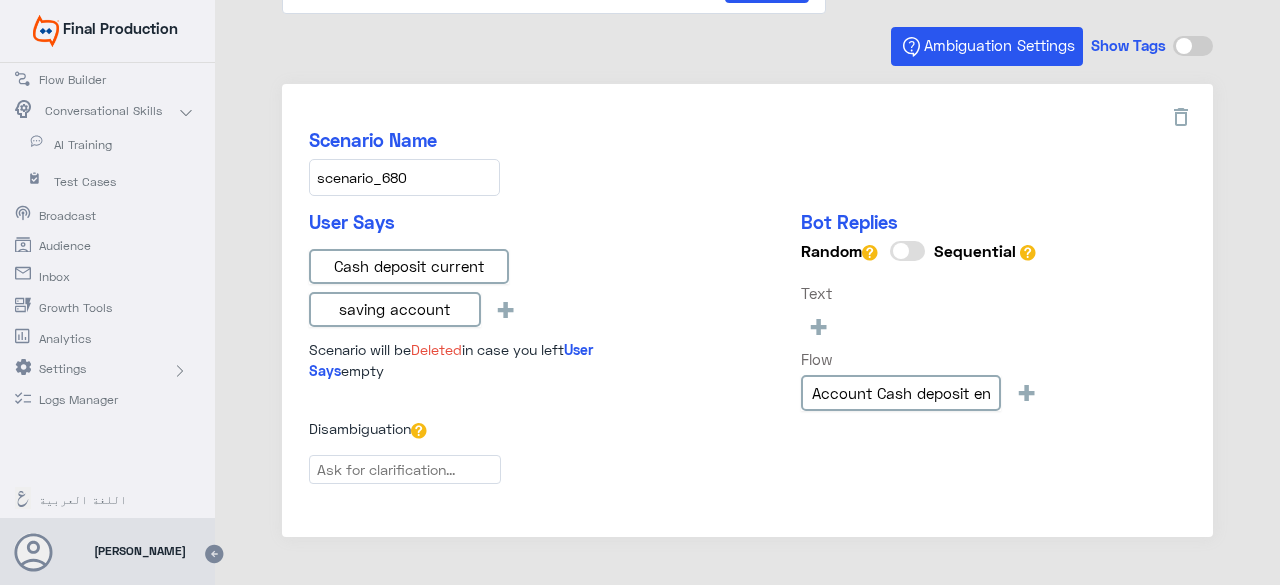 click on "Flow Builder" 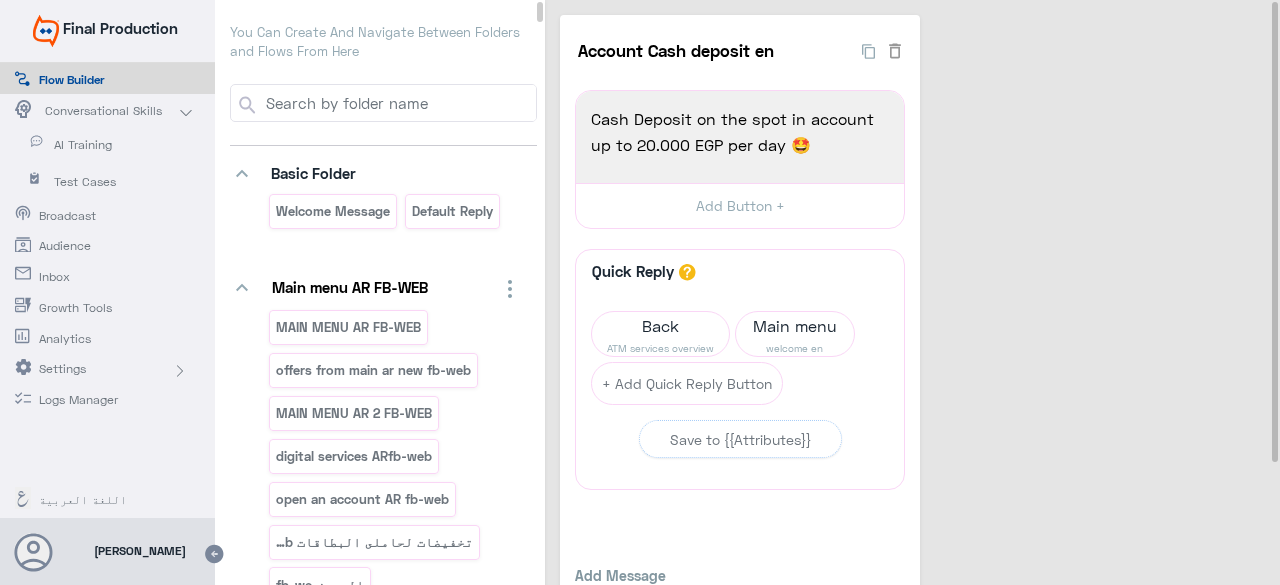click at bounding box center (399, 103) 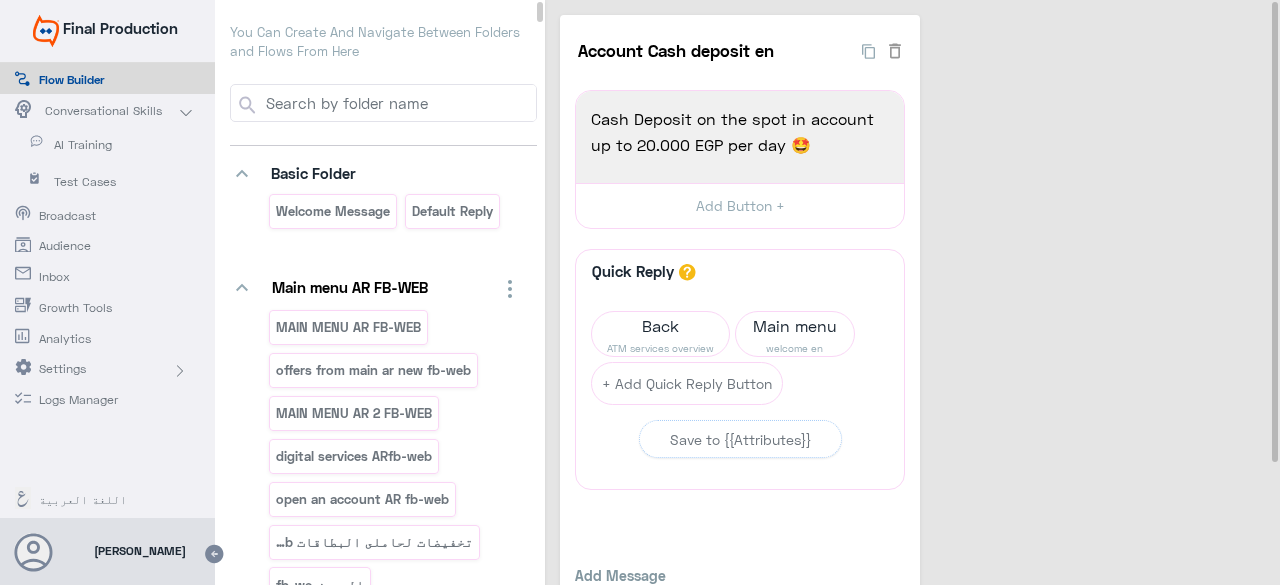 scroll, scrollTop: 10954, scrollLeft: 0, axis: vertical 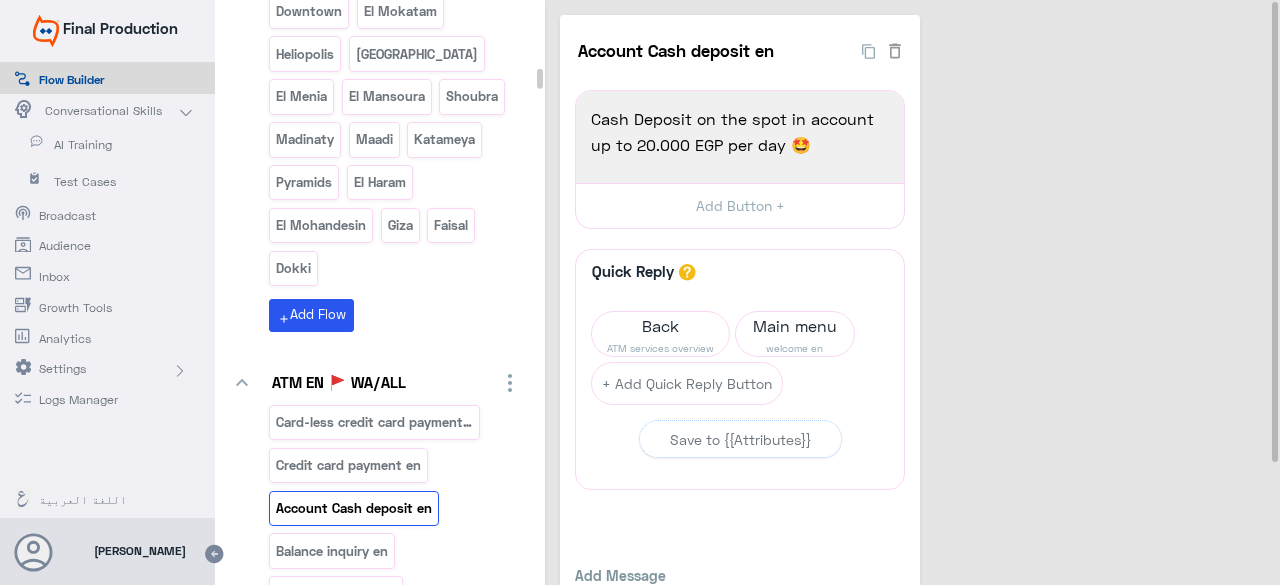 click on "Account Cash deposit en" at bounding box center (354, 508) 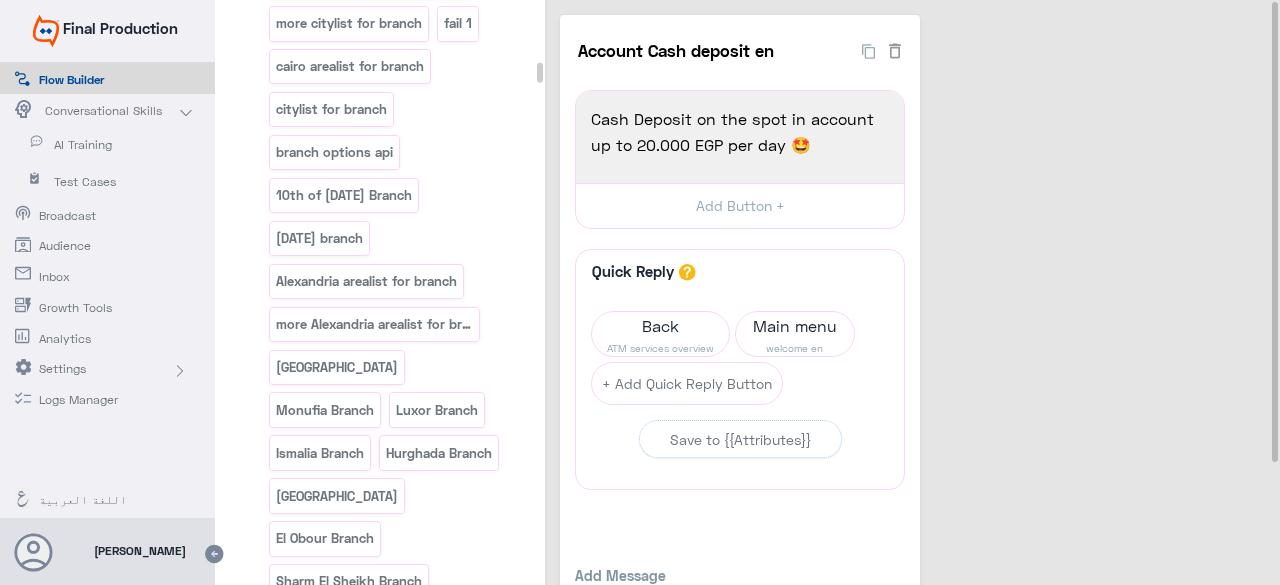 scroll, scrollTop: 9554, scrollLeft: 0, axis: vertical 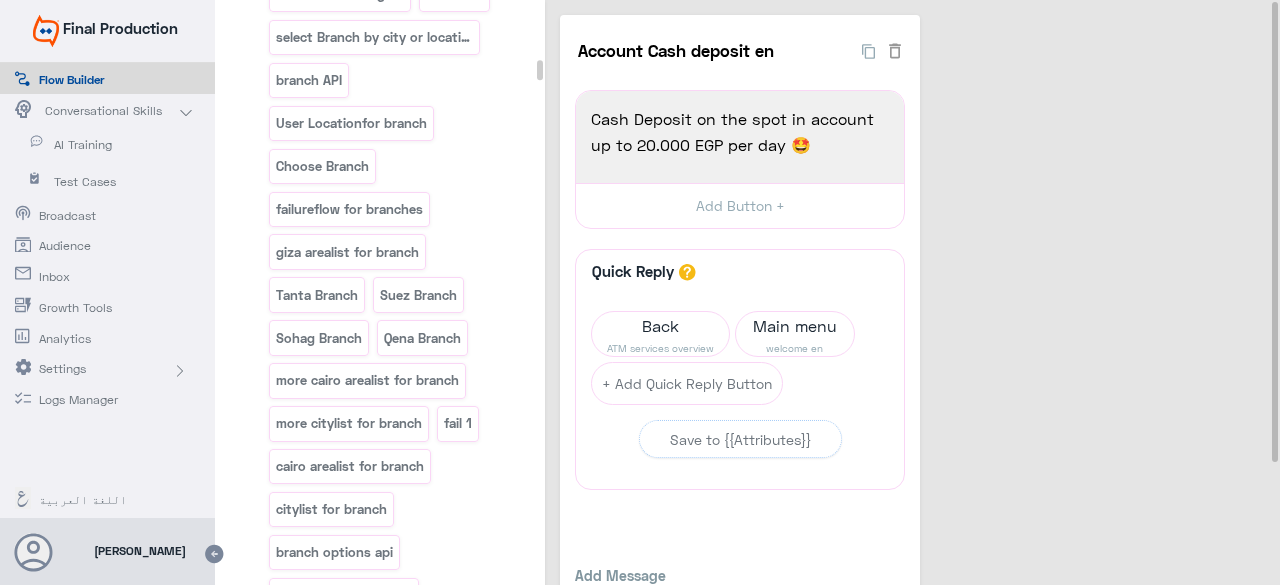 click on "Flow Builder" 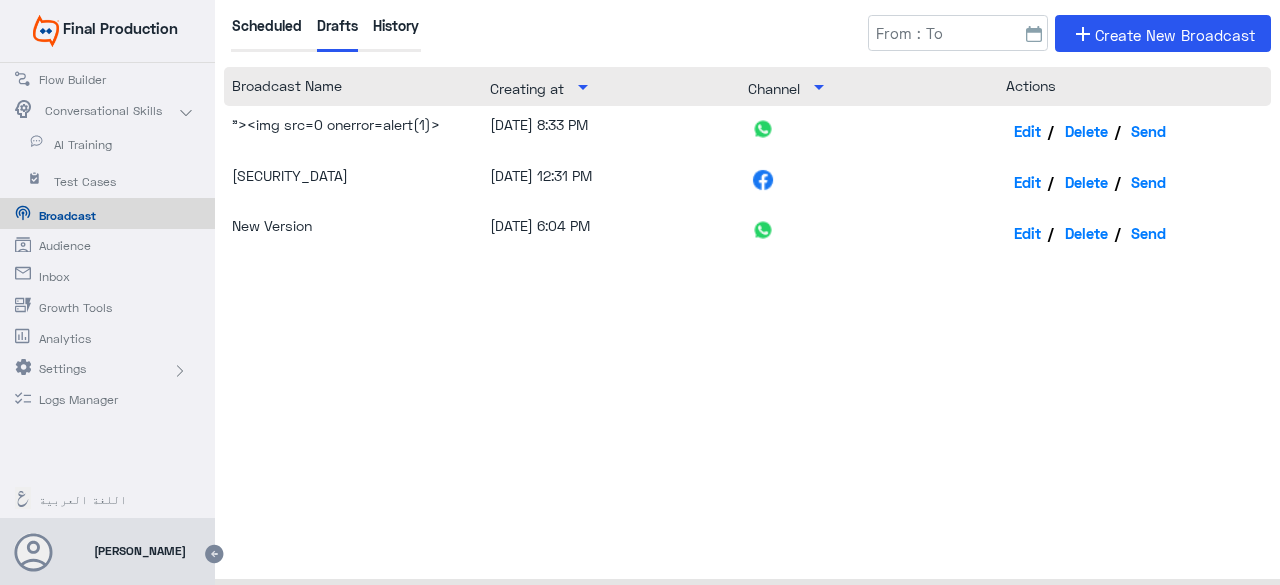 click on "Inbox" 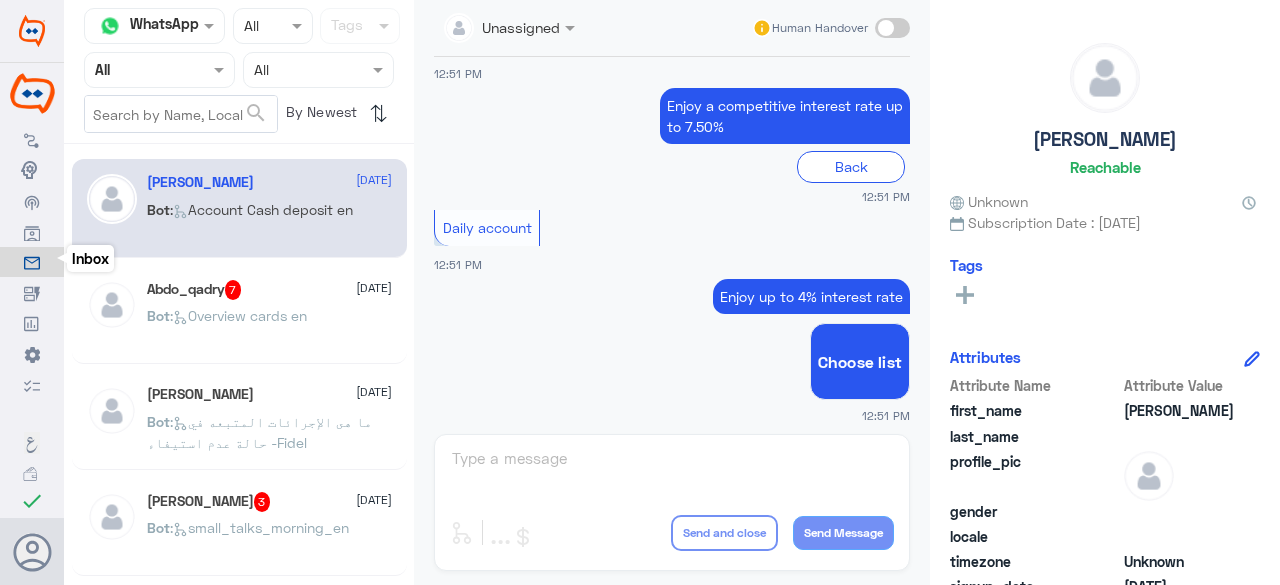 scroll, scrollTop: 962, scrollLeft: 0, axis: vertical 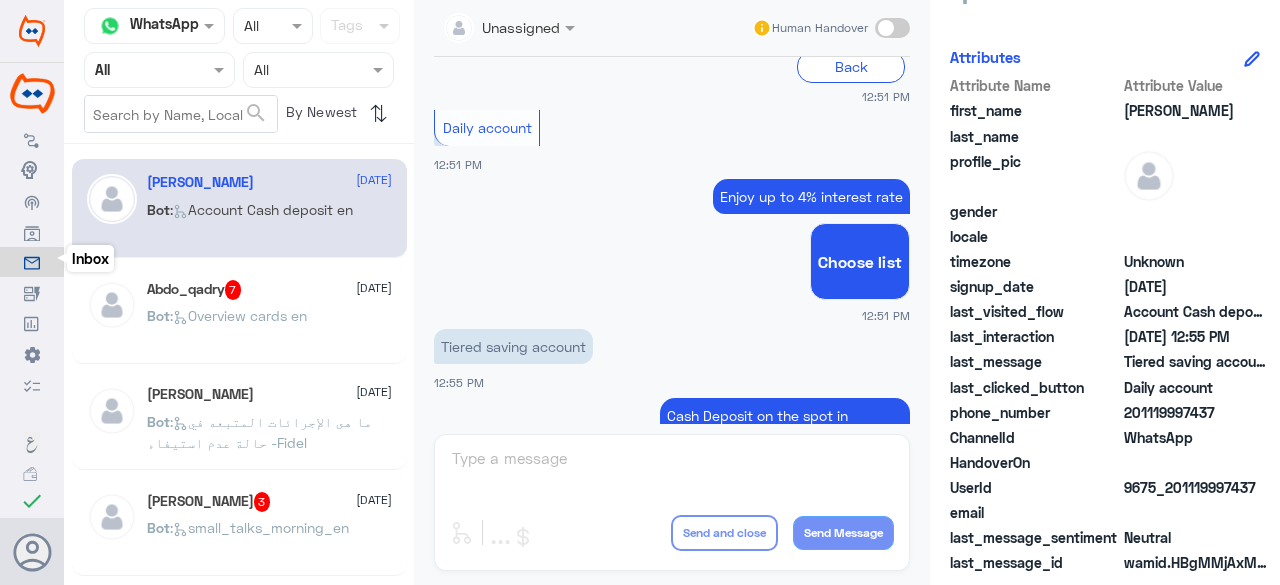 click on "Abdo_qadry   7 22 July Bot :   Overview cards en" 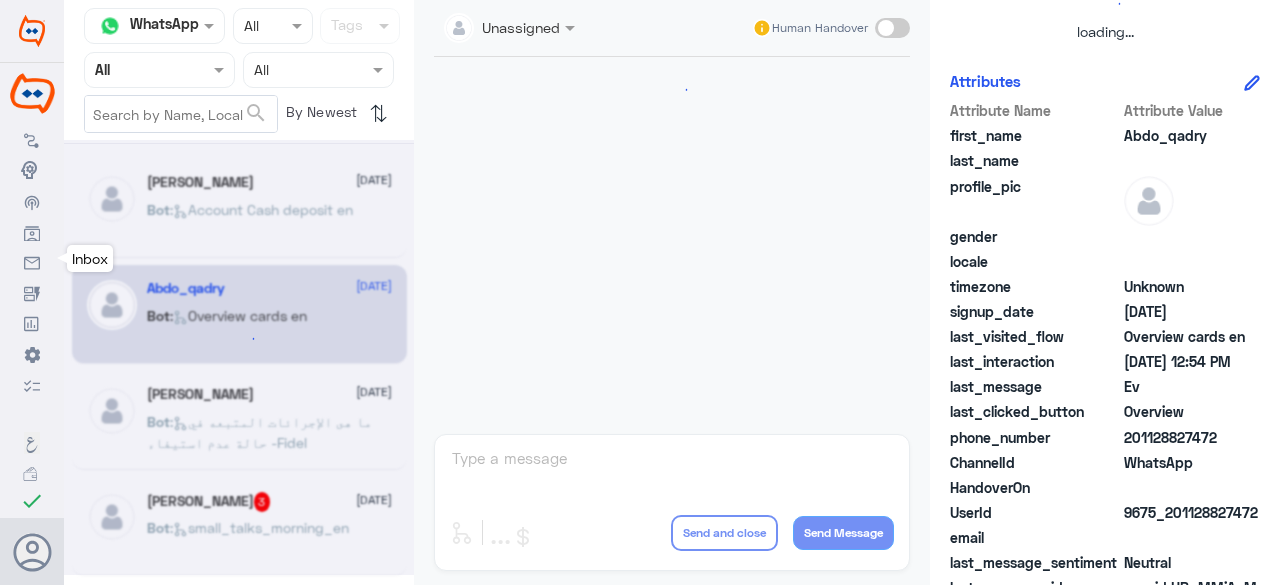 scroll, scrollTop: 1345, scrollLeft: 0, axis: vertical 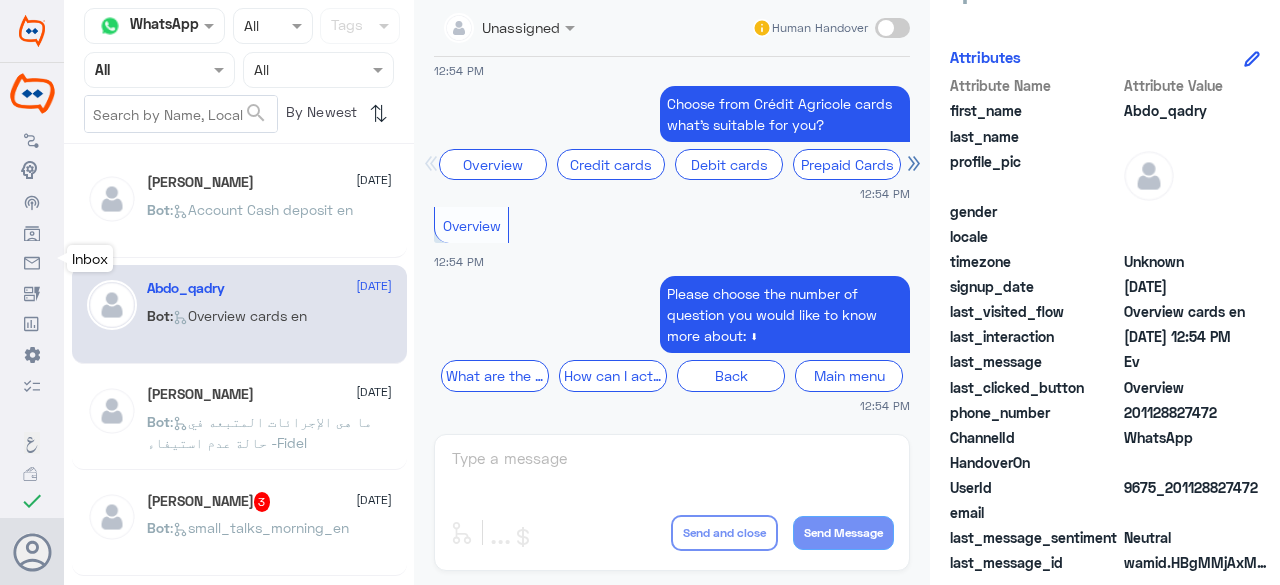 drag, startPoint x: 1120, startPoint y: 383, endPoint x: 1206, endPoint y: 392, distance: 86.46965 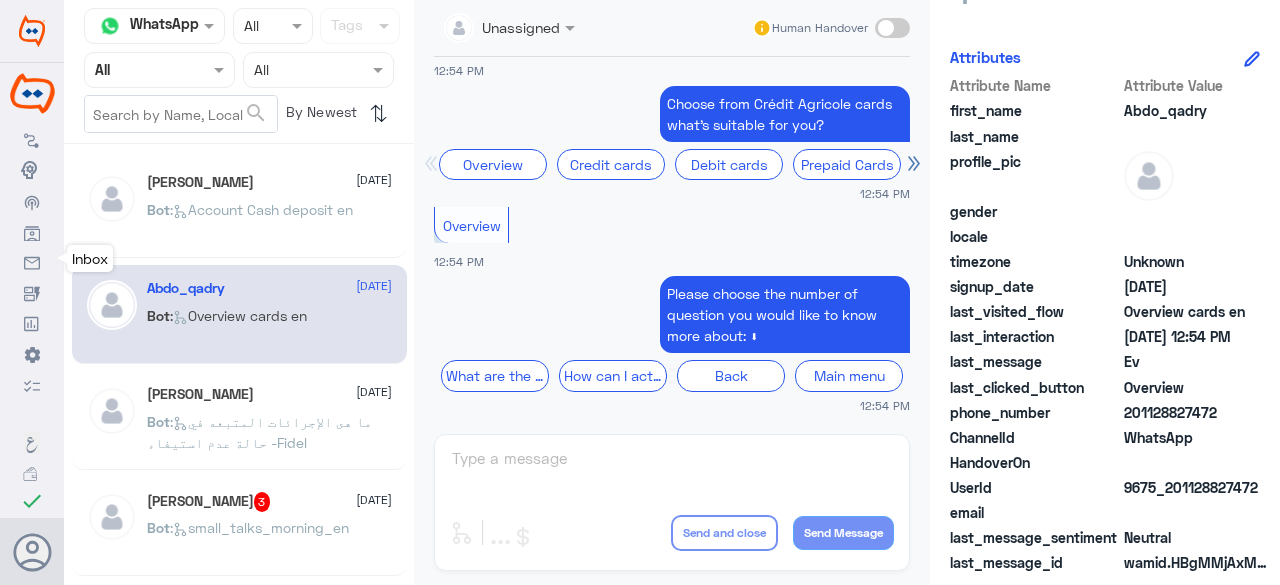 drag, startPoint x: 1124, startPoint y: 311, endPoint x: 1244, endPoint y: 306, distance: 120.10412 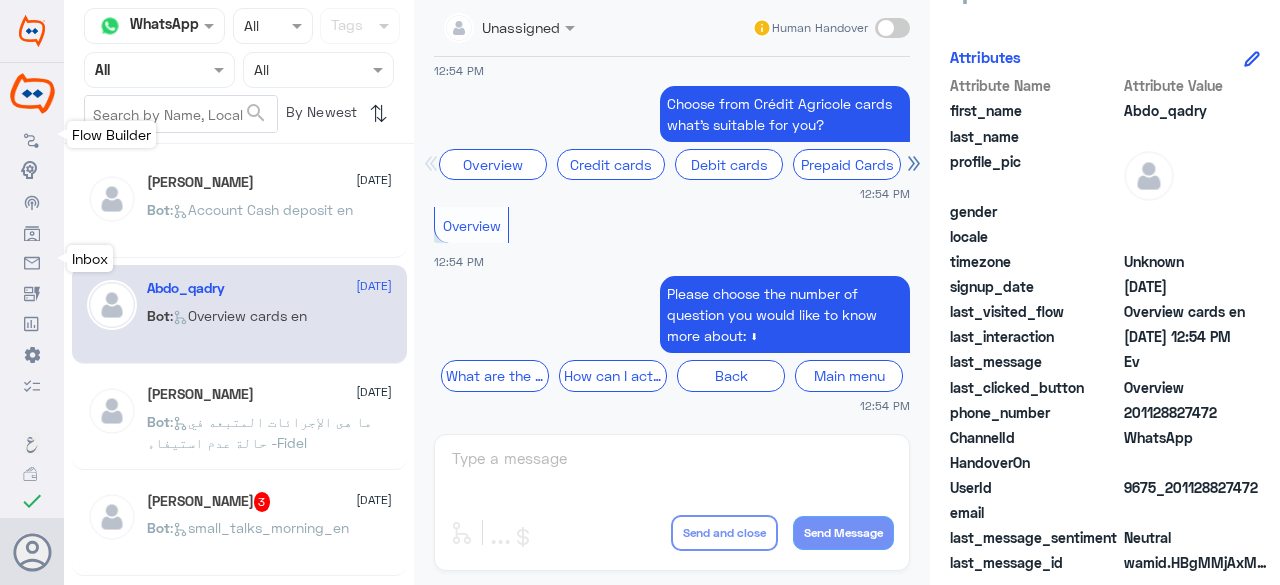click 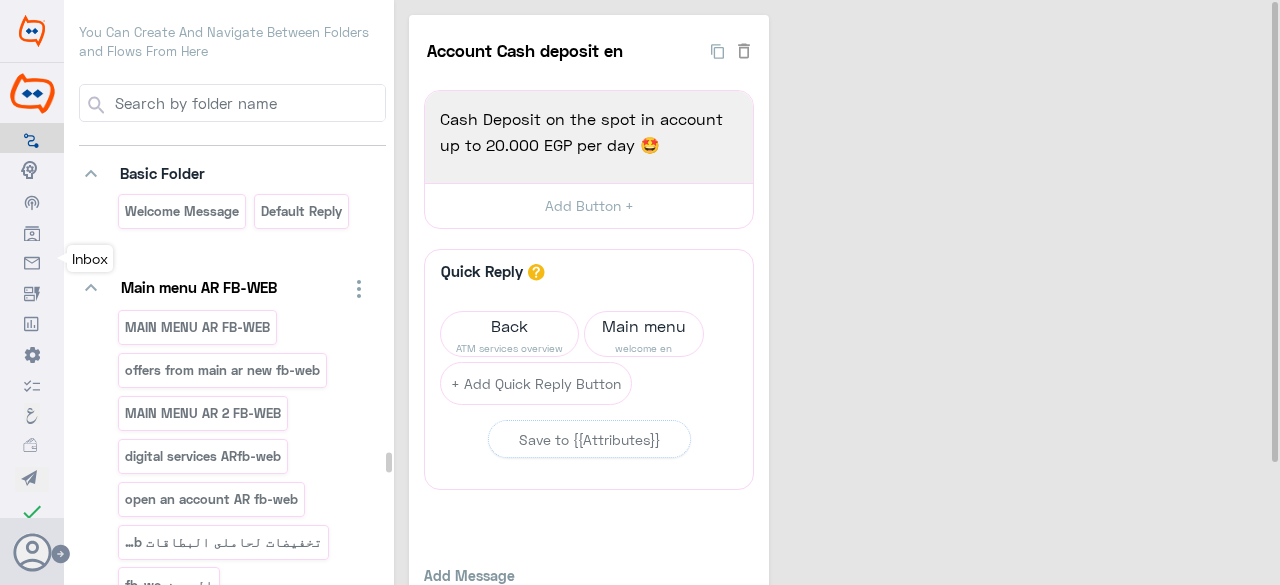 scroll, scrollTop: 73836, scrollLeft: 0, axis: vertical 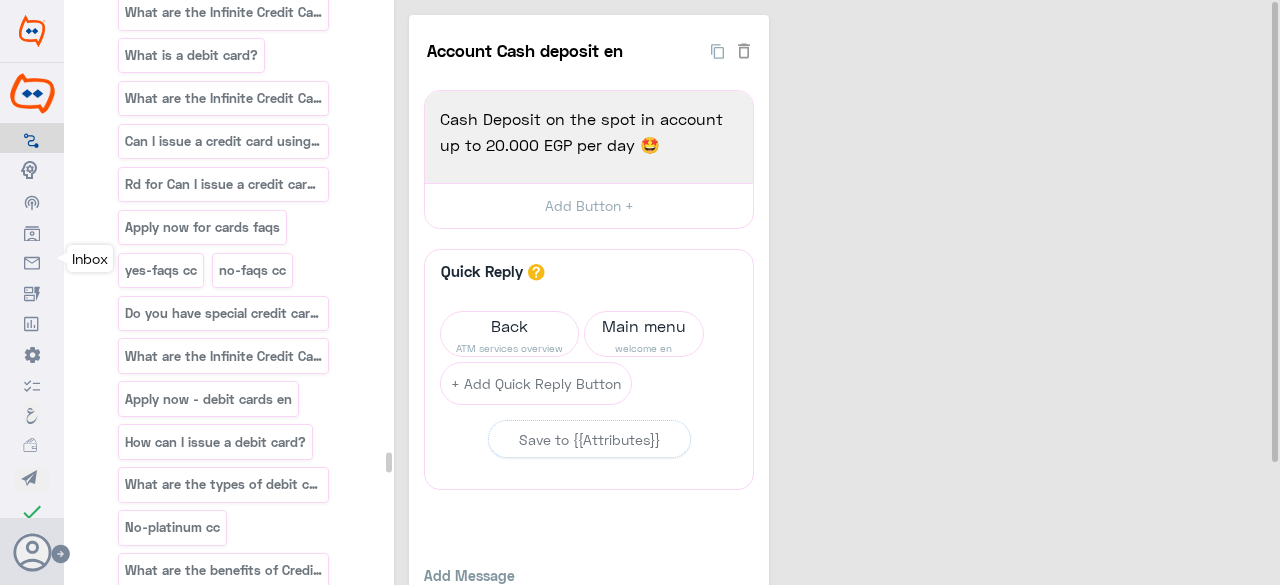 click on "Overview cards en" at bounding box center [181, 1558] 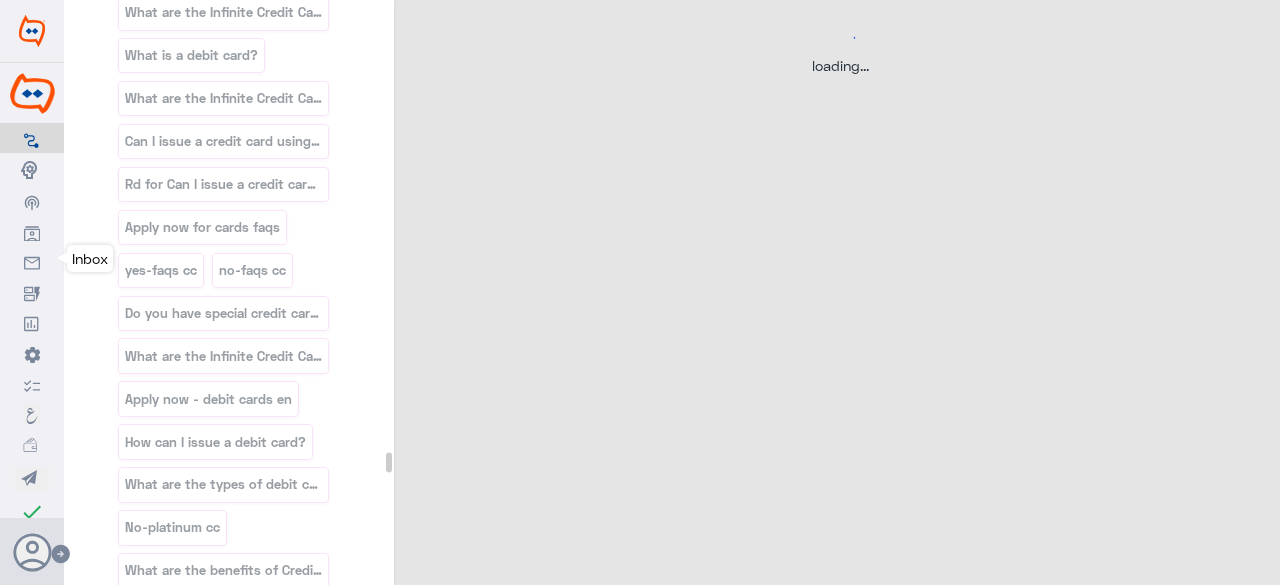 select on "3" 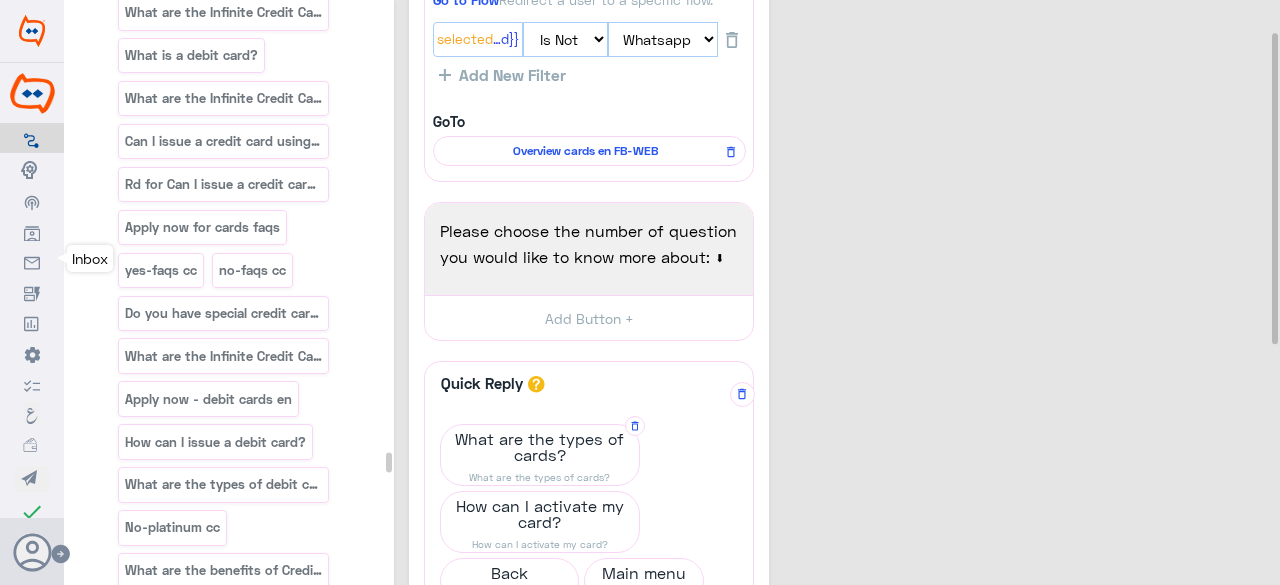 scroll, scrollTop: 0, scrollLeft: 0, axis: both 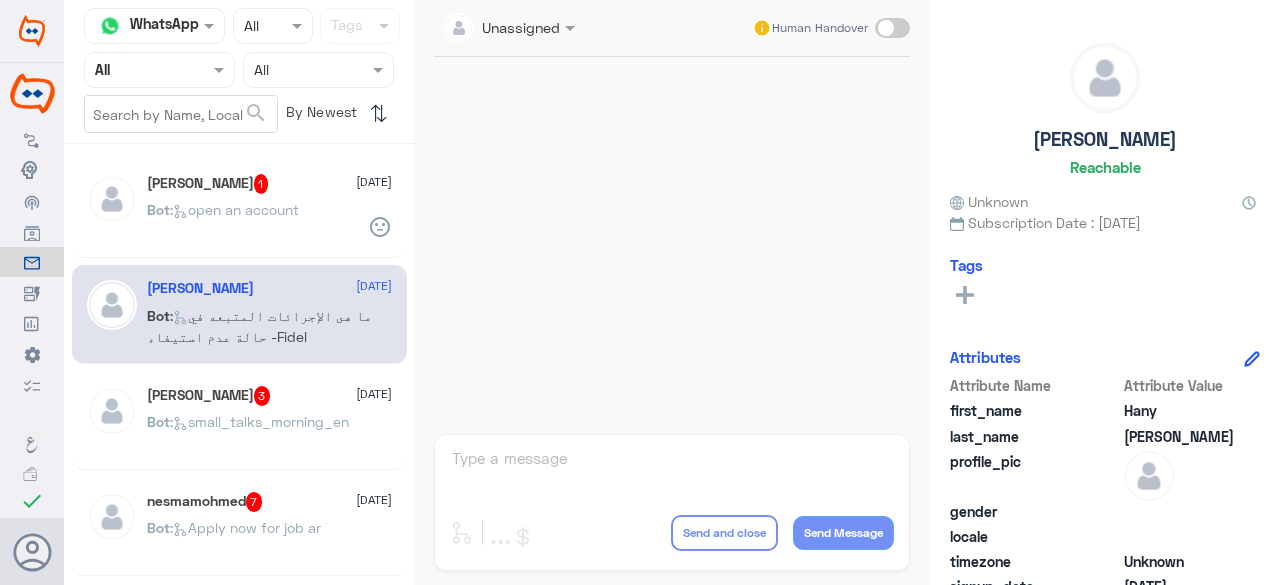 click on ":   open an account" 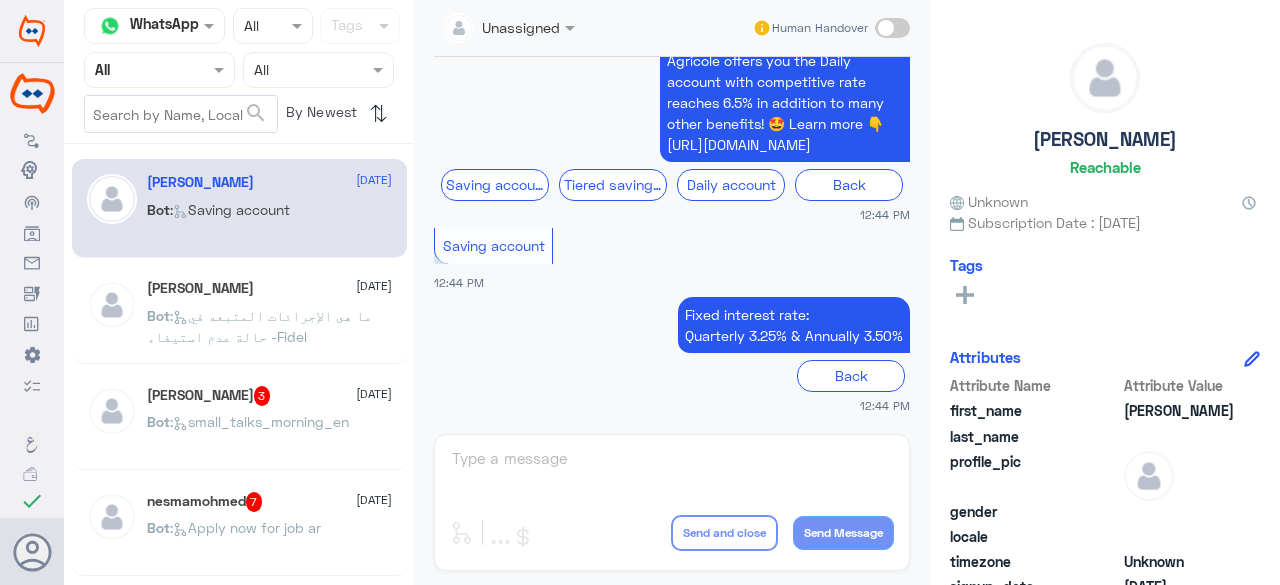 scroll, scrollTop: 1597, scrollLeft: 0, axis: vertical 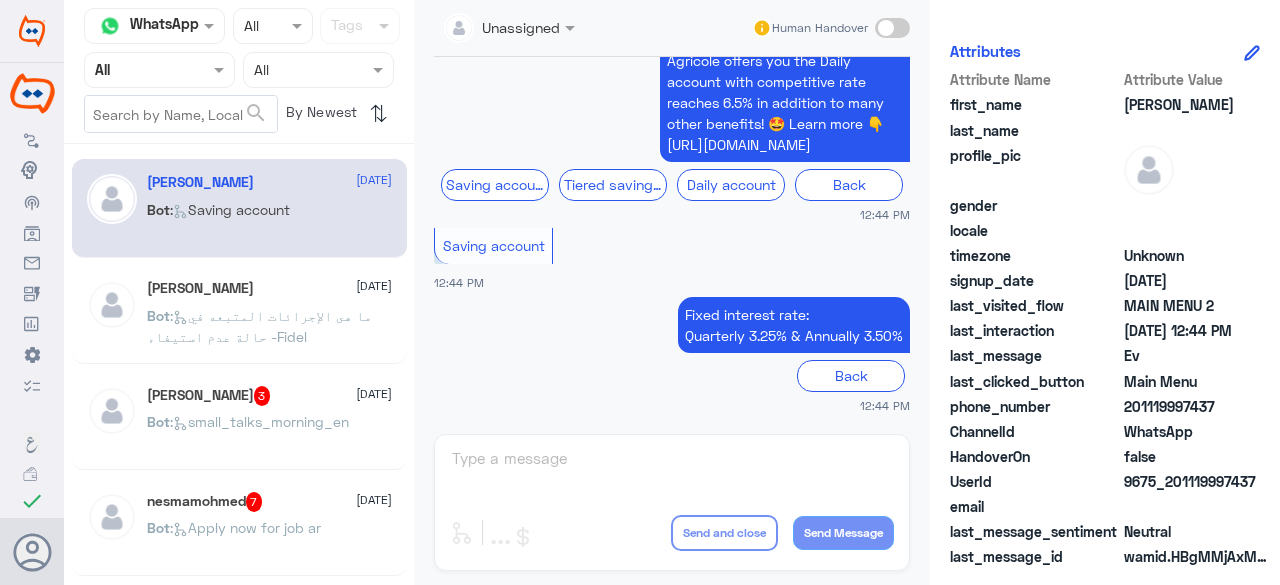 click on "Saving account" 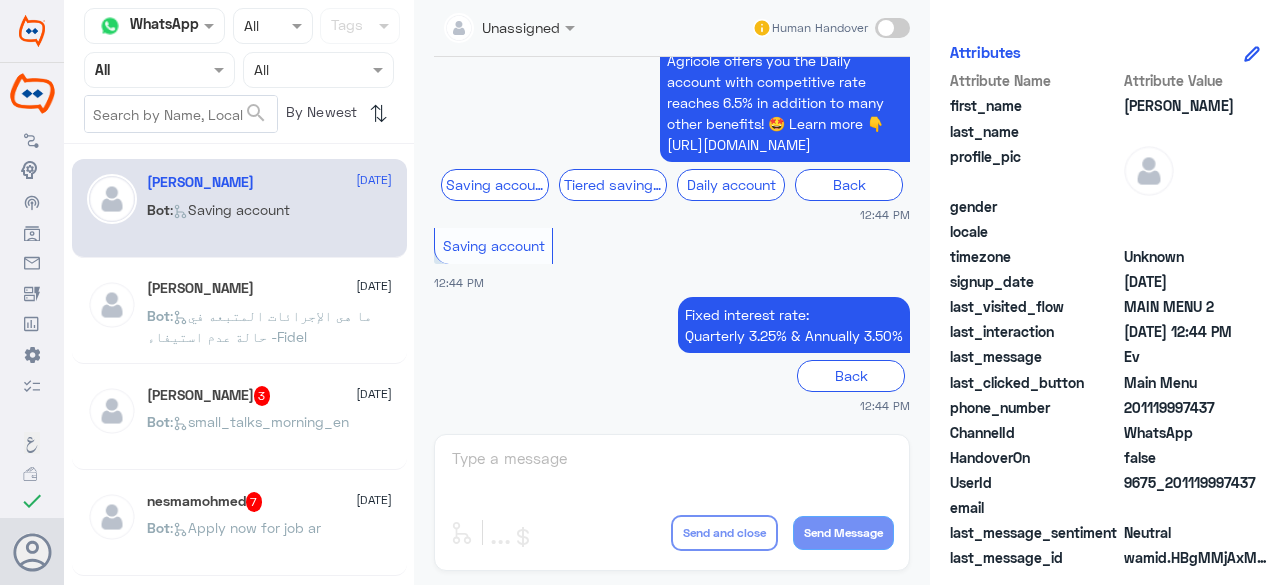 scroll, scrollTop: 306, scrollLeft: 0, axis: vertical 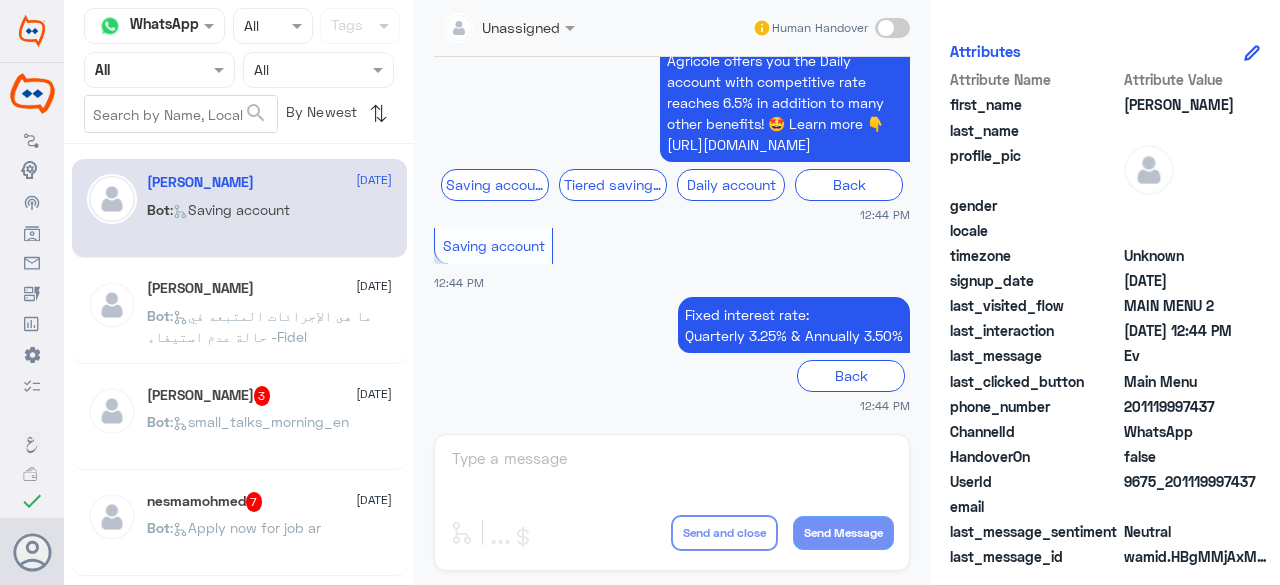 click on "07/22/2025, 12:44 PM" 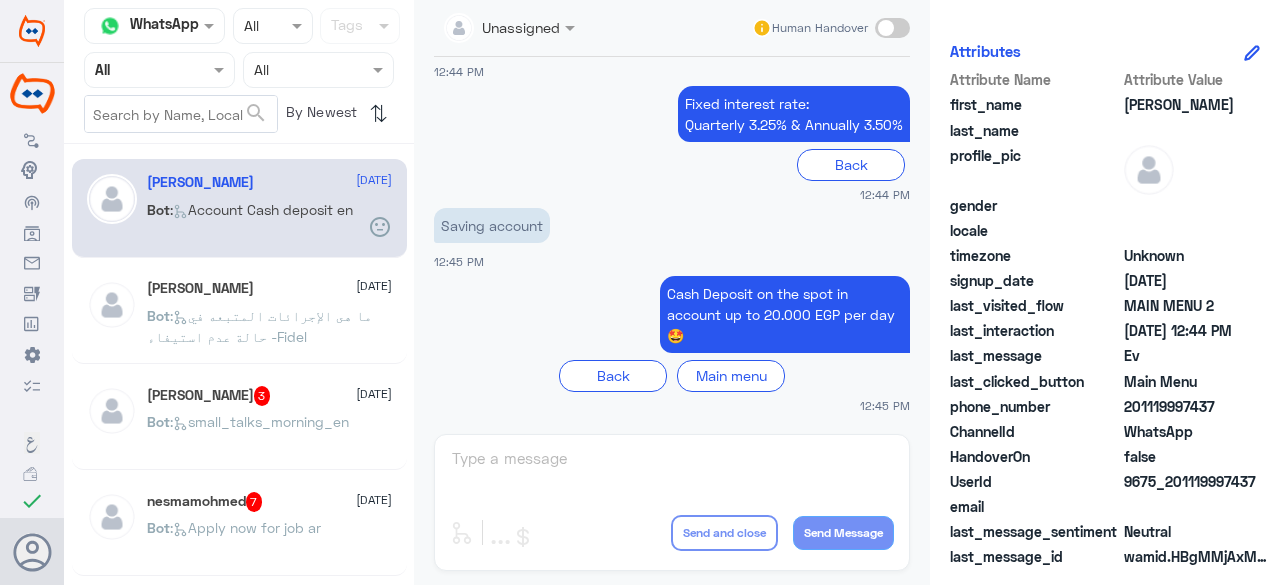 click at bounding box center (132, 25) 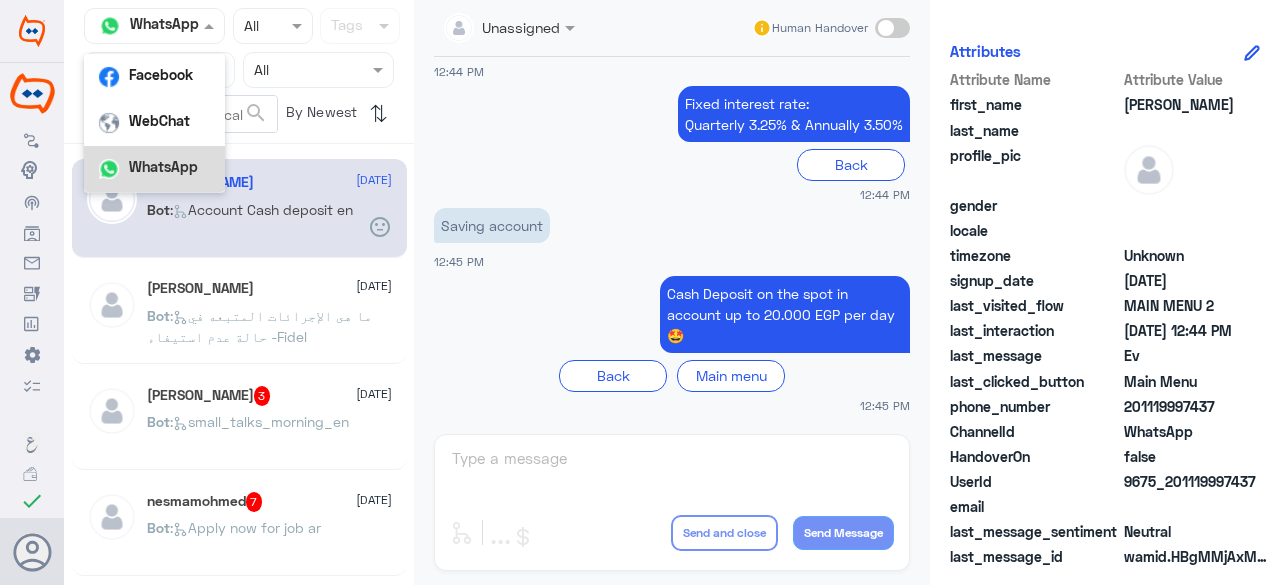 click on "WhatsApp" at bounding box center (163, 166) 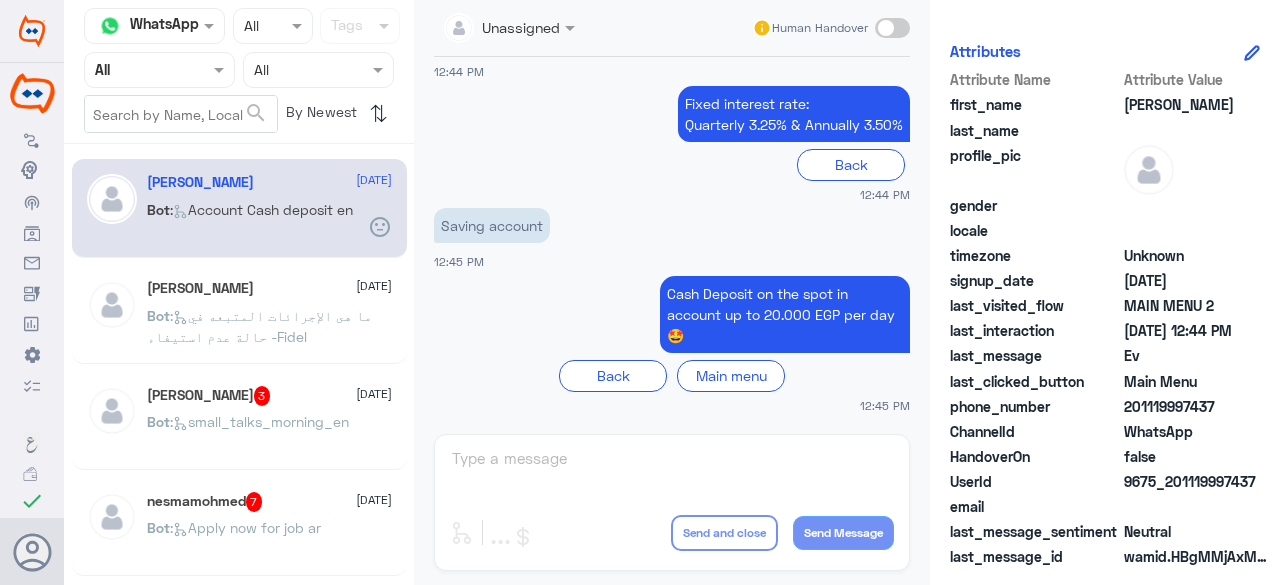click 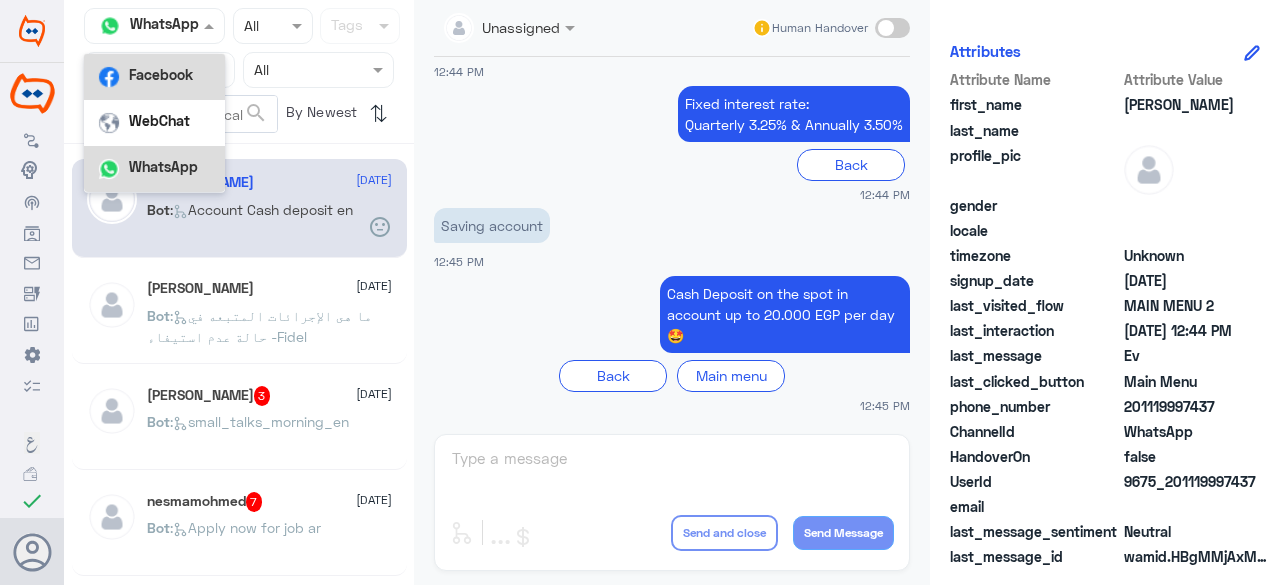 click on "Facebook" at bounding box center (154, 77) 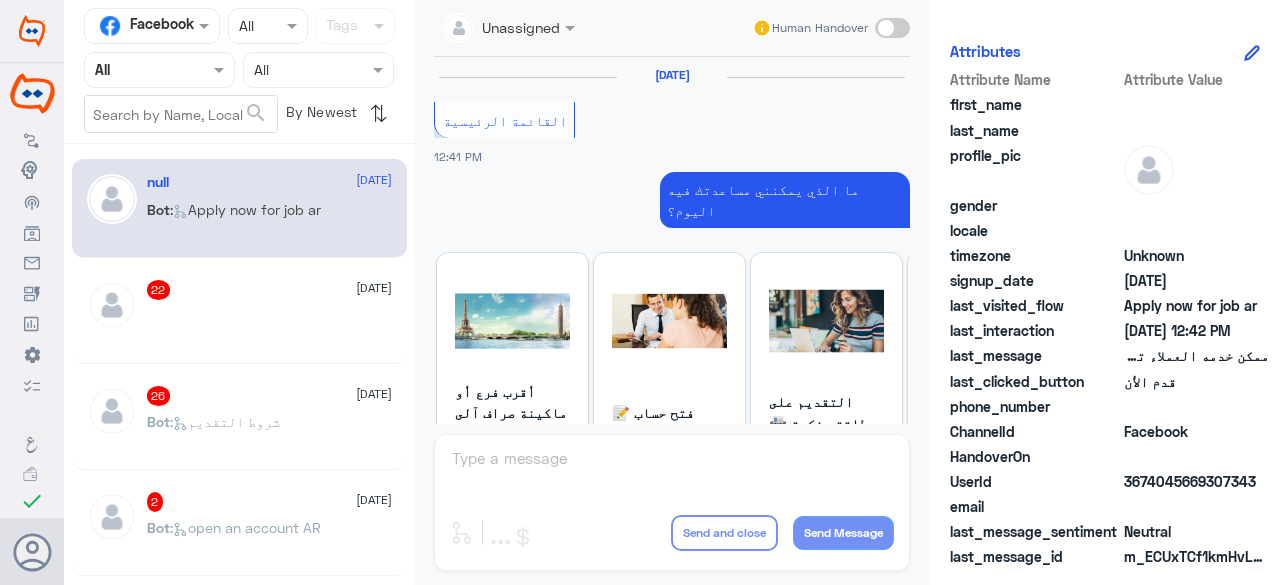scroll, scrollTop: 1122, scrollLeft: 0, axis: vertical 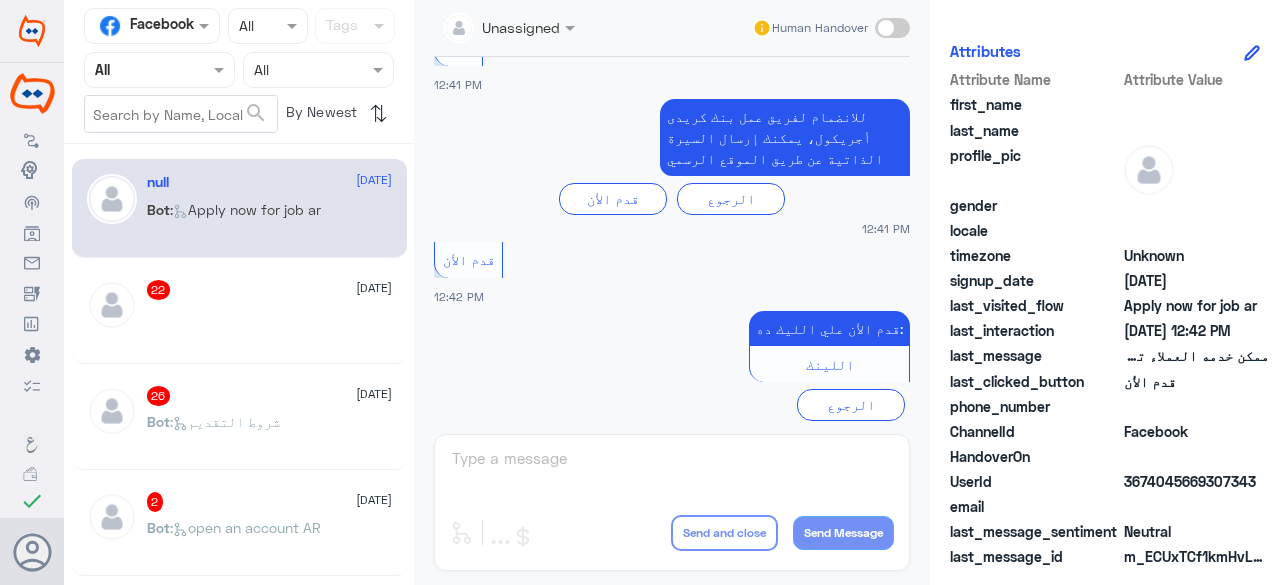 click 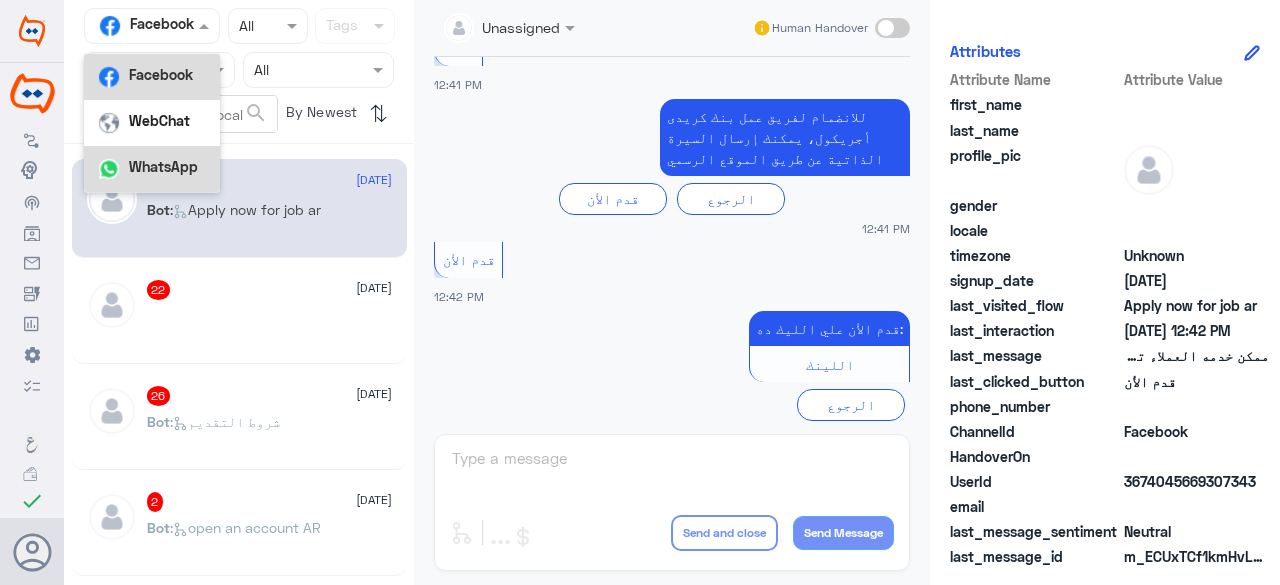 click on "WhatsApp" at bounding box center [163, 166] 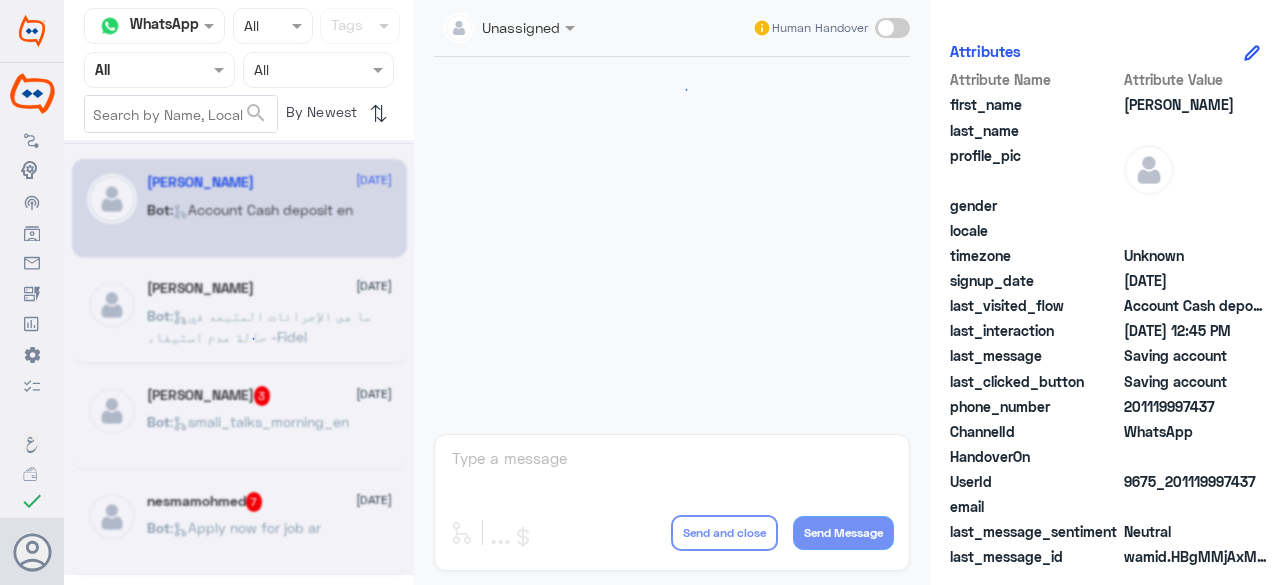 scroll, scrollTop: 1426, scrollLeft: 0, axis: vertical 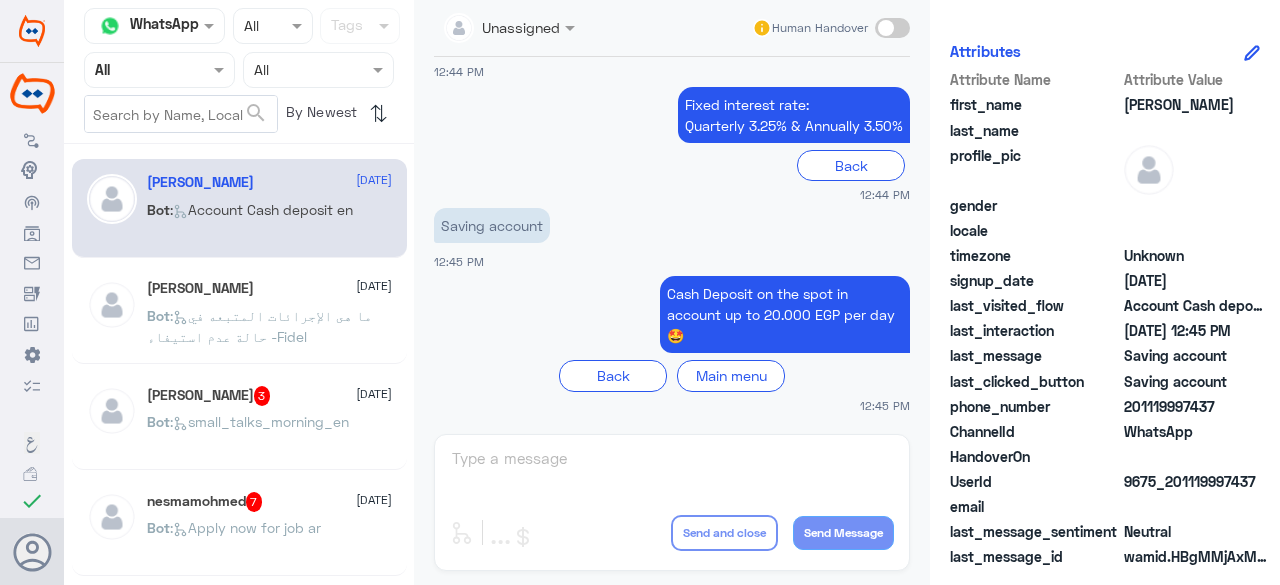 click on "Cash Deposit on the spot in account up to 20.000 EGP per day 🤩" 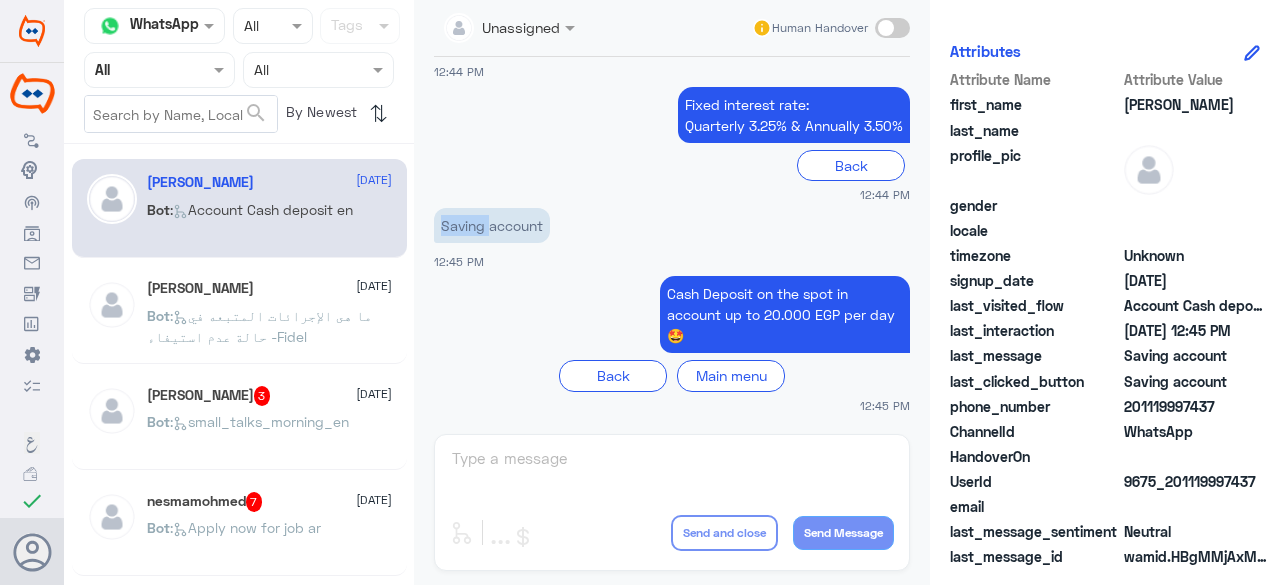 click on "Saving account" 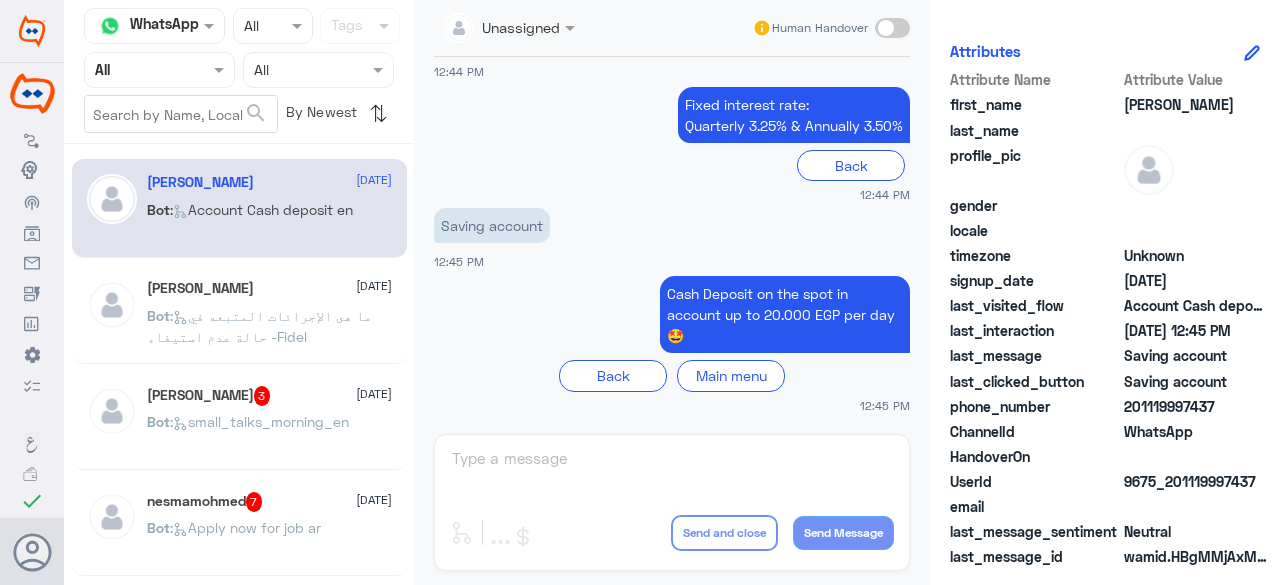 click on "last_visited_flow" 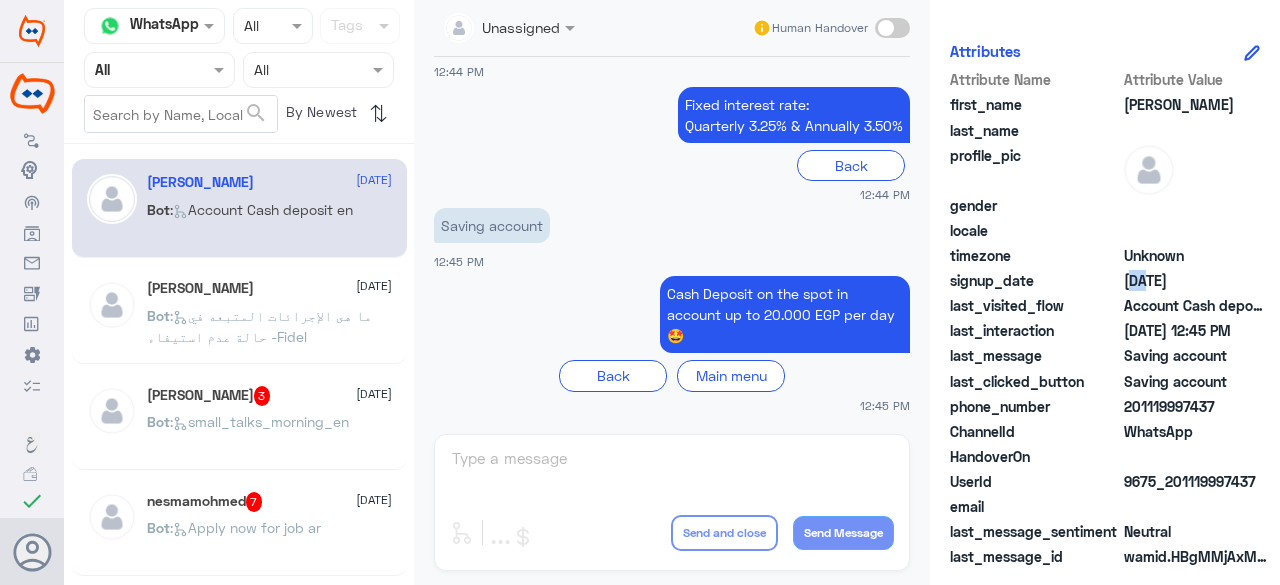 click on "signup_date  07/10/2025" 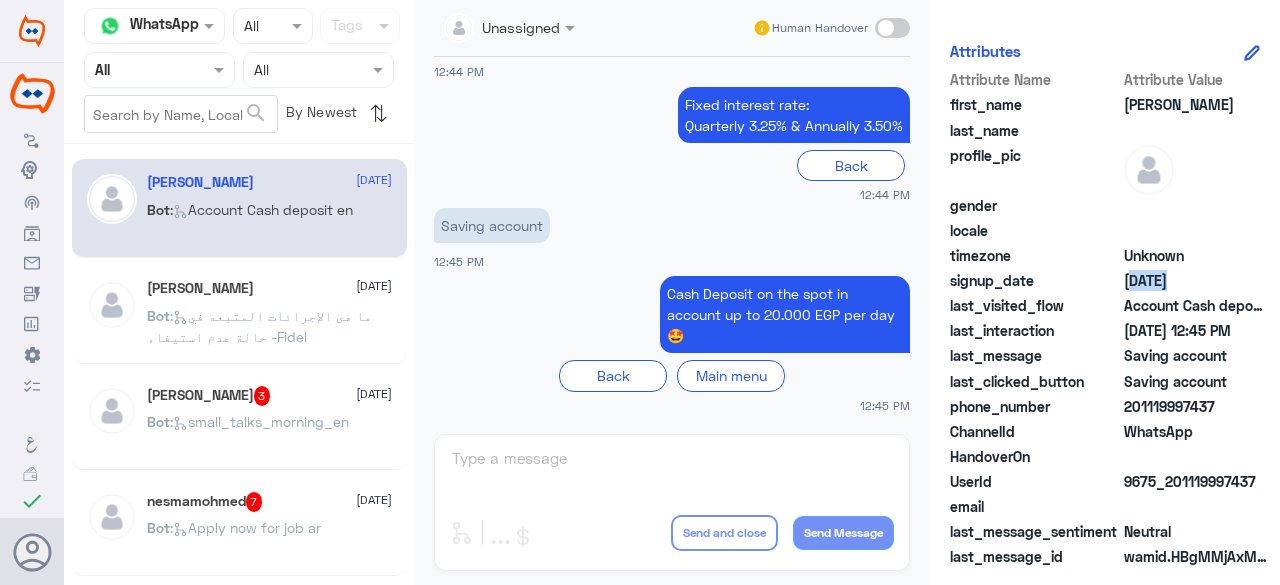 click on "signup_date  07/10/2025" 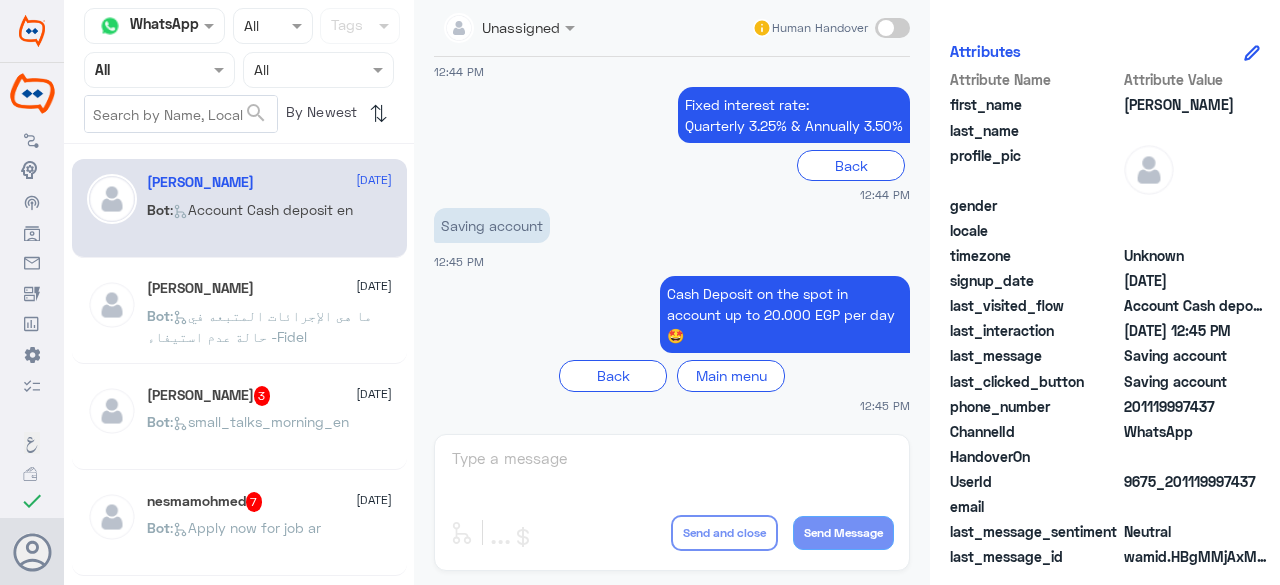 click on "Account Cash deposit en" 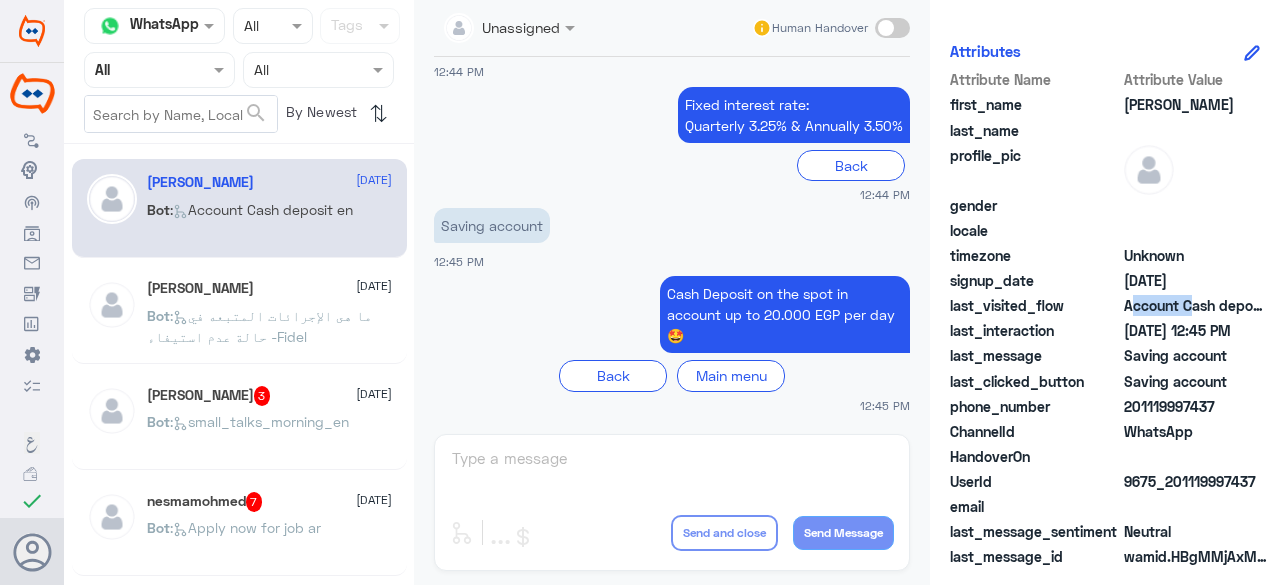 click on "Account Cash deposit en" 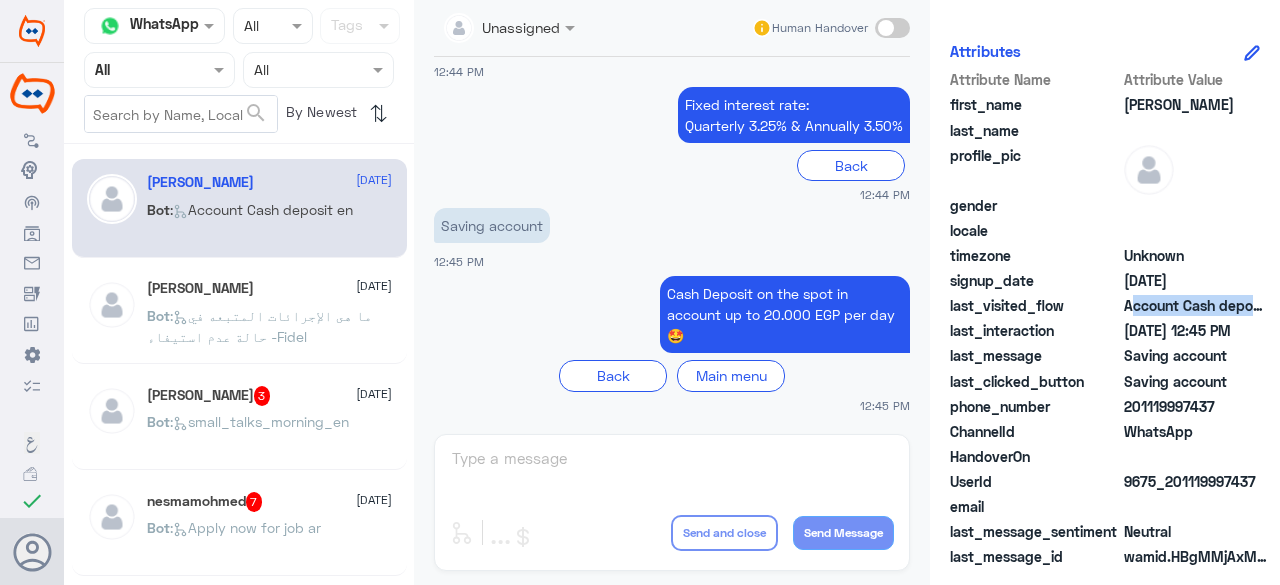 click on "Account Cash deposit en" 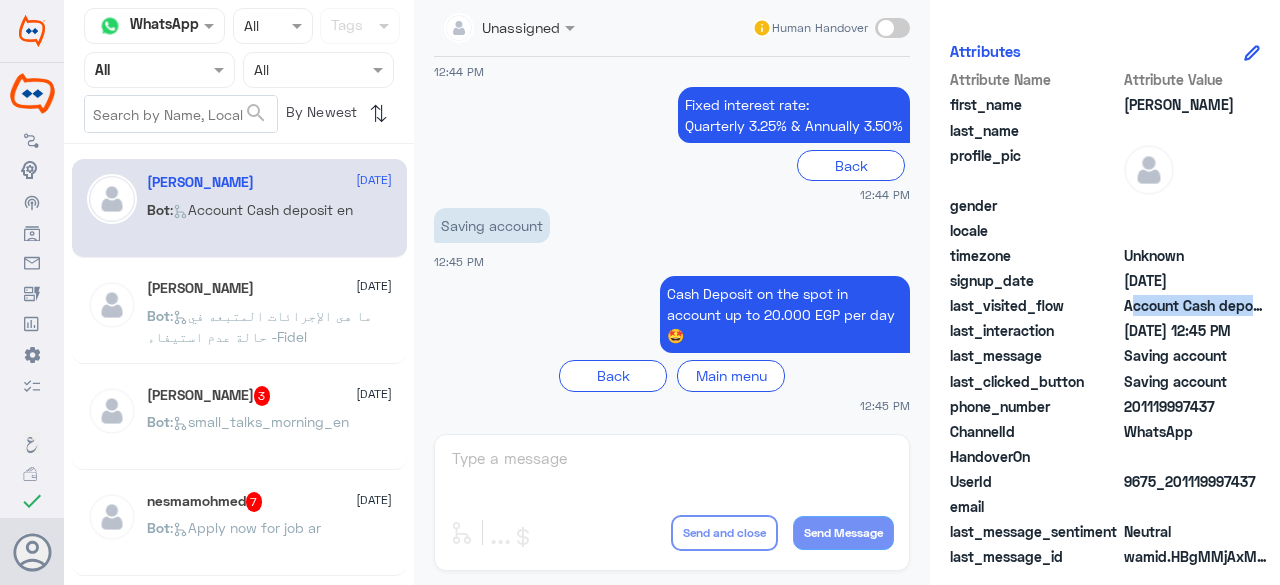 copy on "Account Cash deposit en" 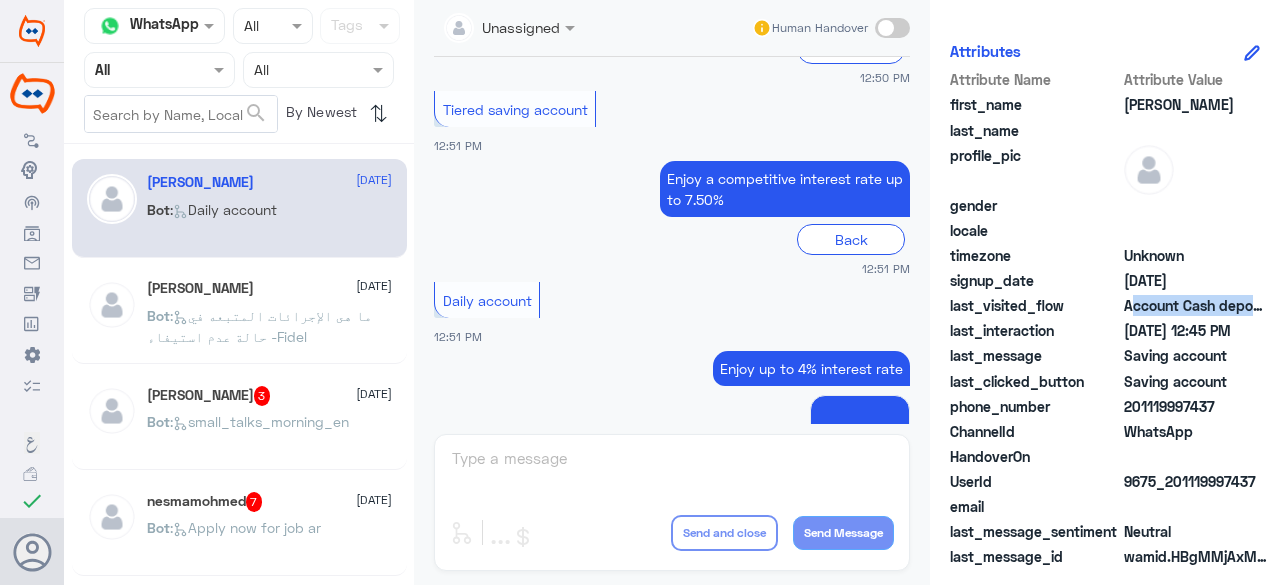 scroll, scrollTop: 2550, scrollLeft: 0, axis: vertical 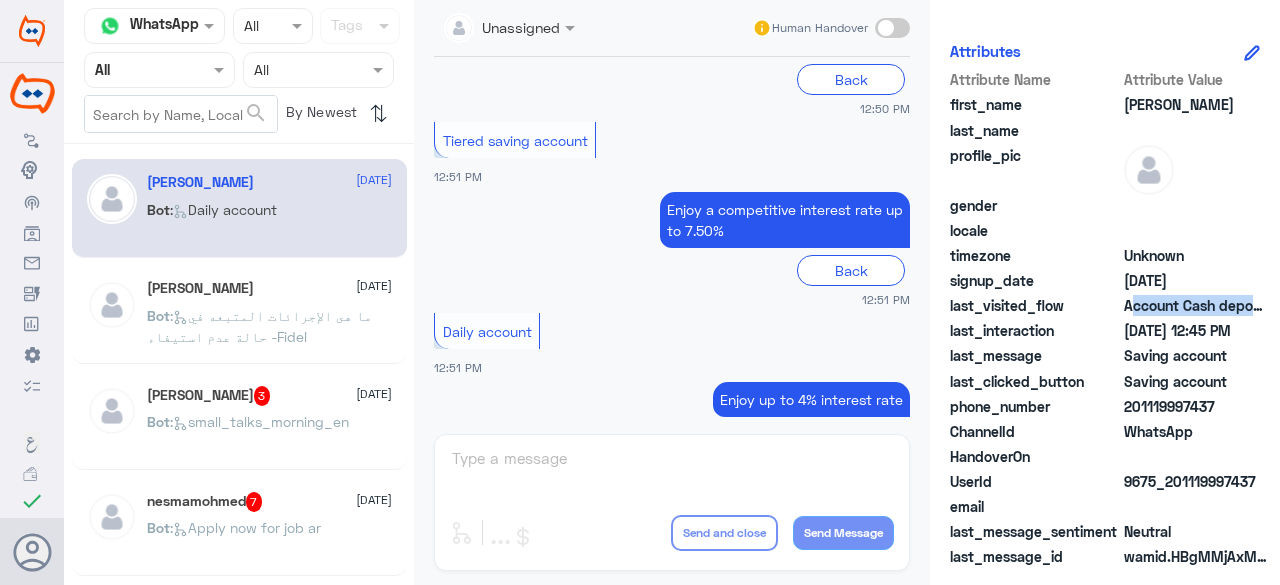 click on "Back" 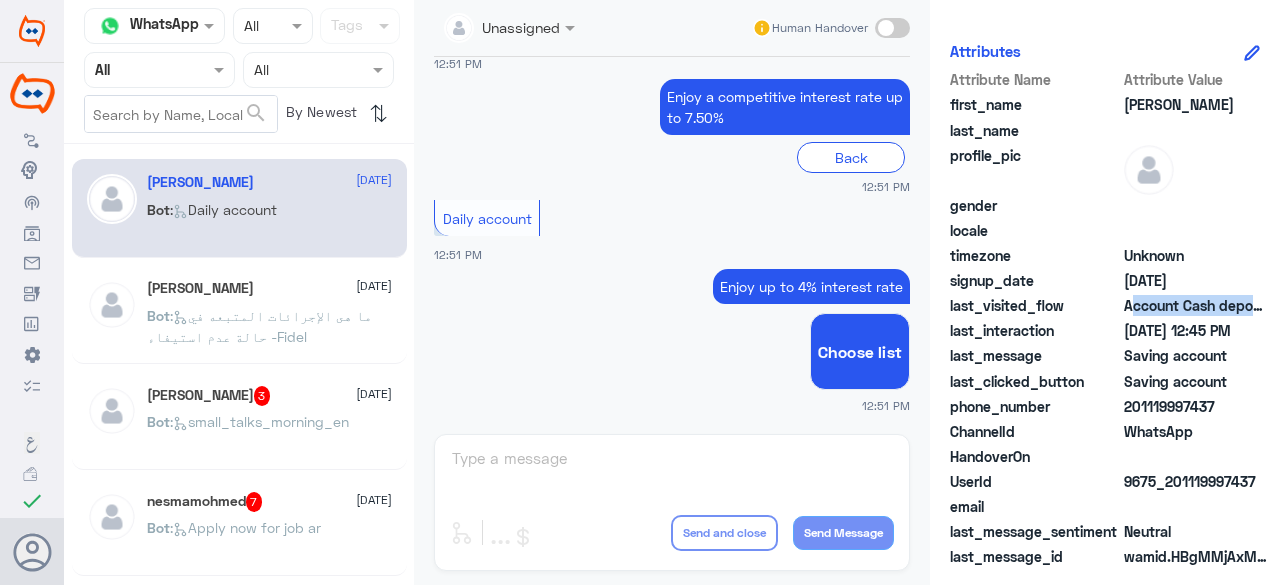 scroll, scrollTop: 2950, scrollLeft: 0, axis: vertical 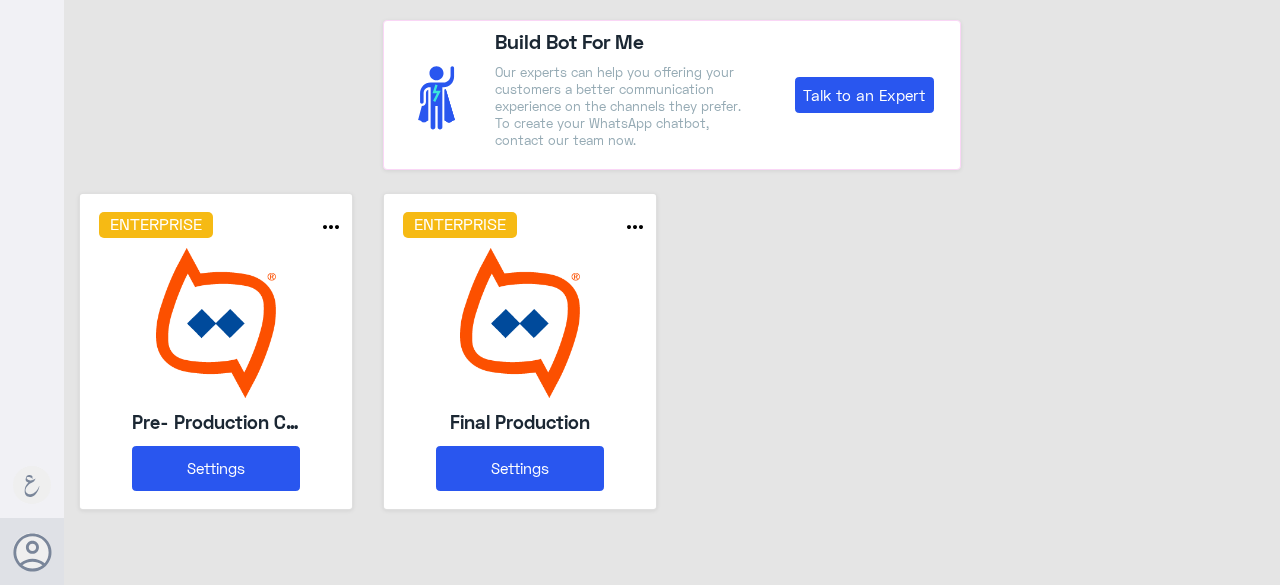 click on "Enterprise  more_horiz  Pre- Production CAE   Settings   Enterprise  more_horiz  Final Production   Settings" 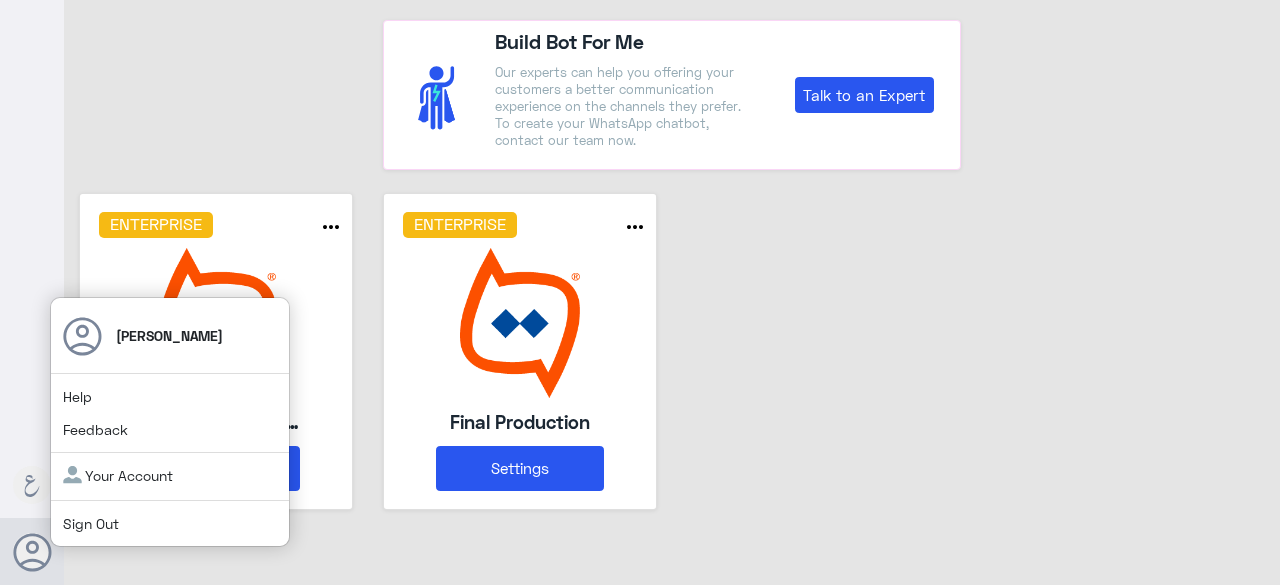 click 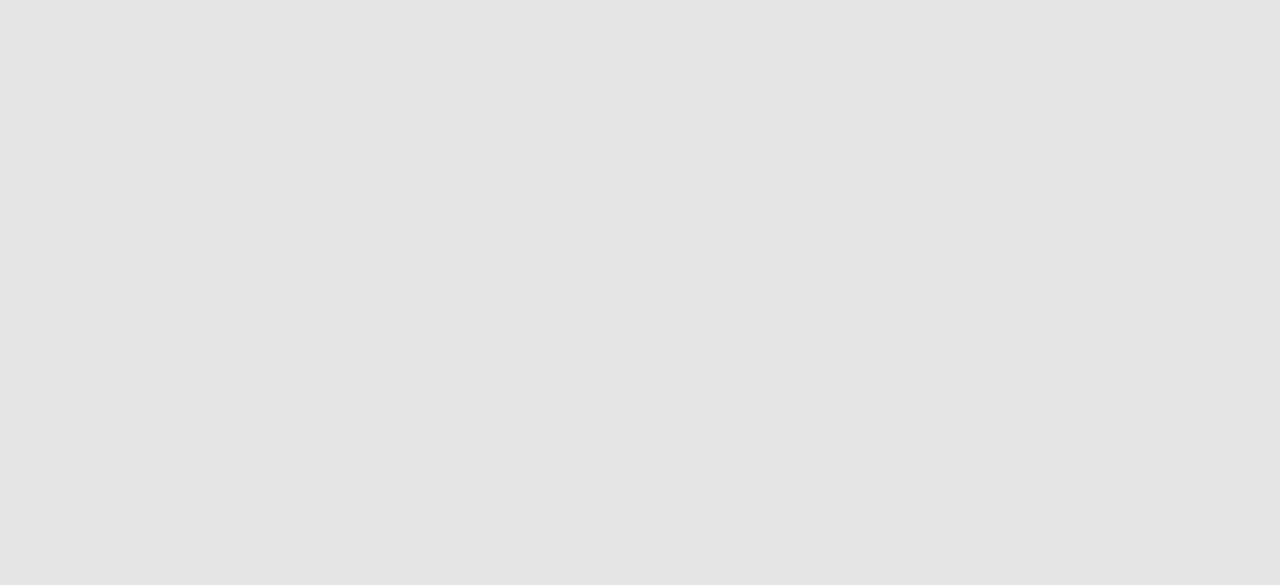 scroll, scrollTop: 0, scrollLeft: 0, axis: both 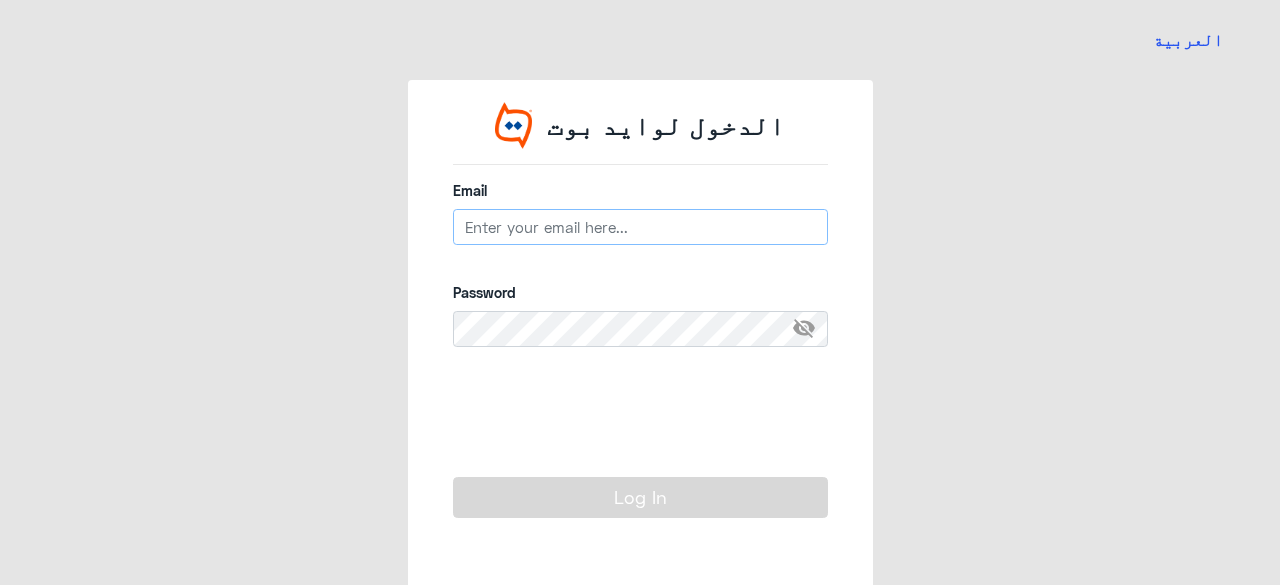 type on "[EMAIL_ADDRESS][DOMAIN_NAME]" 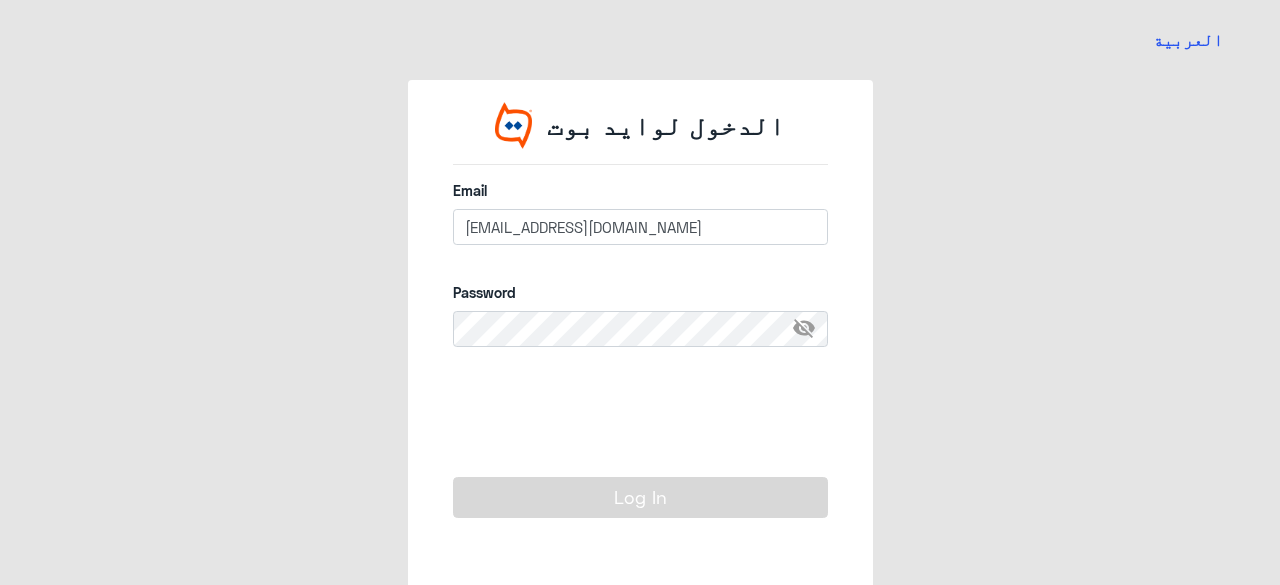 click on "visibility_off" at bounding box center [810, 329] 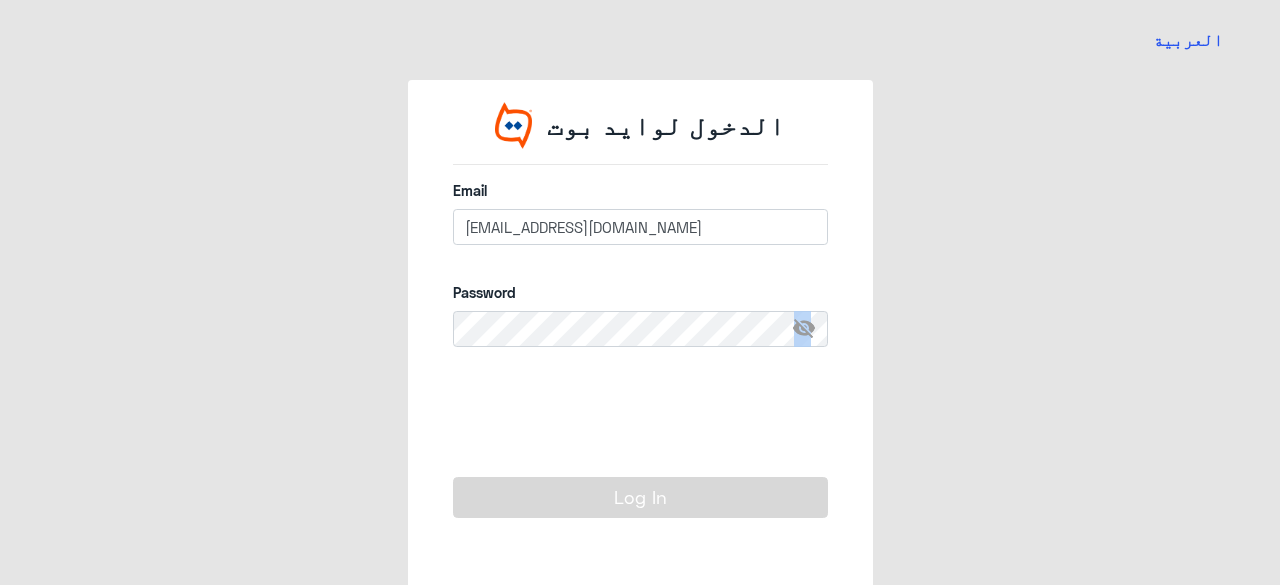 click on "visibility_off" at bounding box center [810, 329] 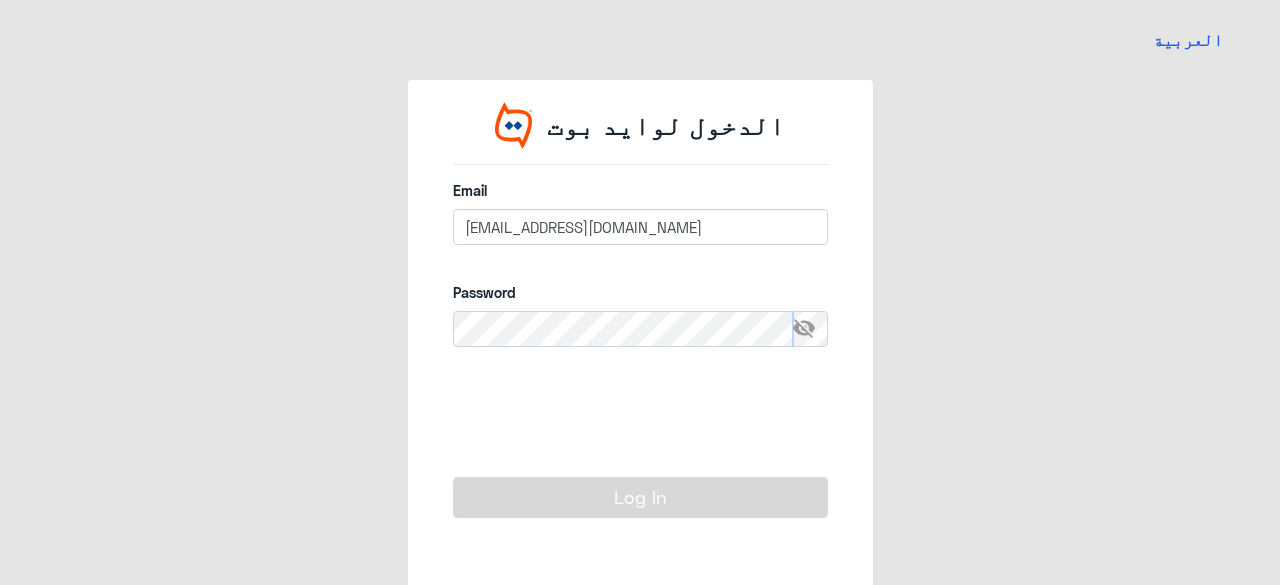 click on "visibility_off" at bounding box center (810, 329) 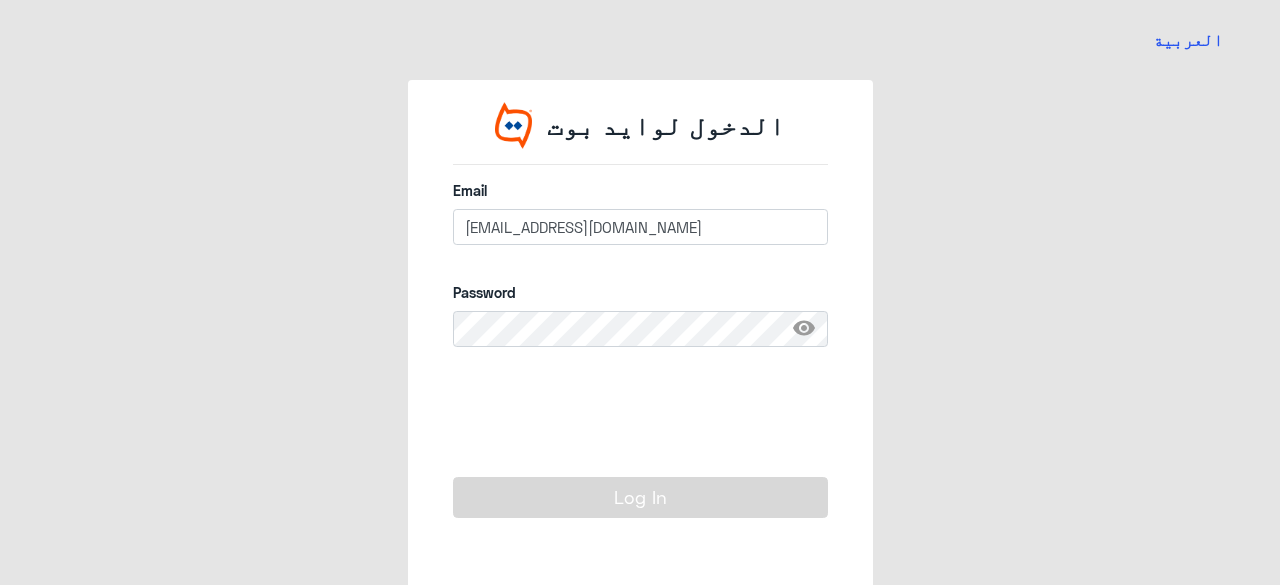 click on "visibility" at bounding box center [810, 329] 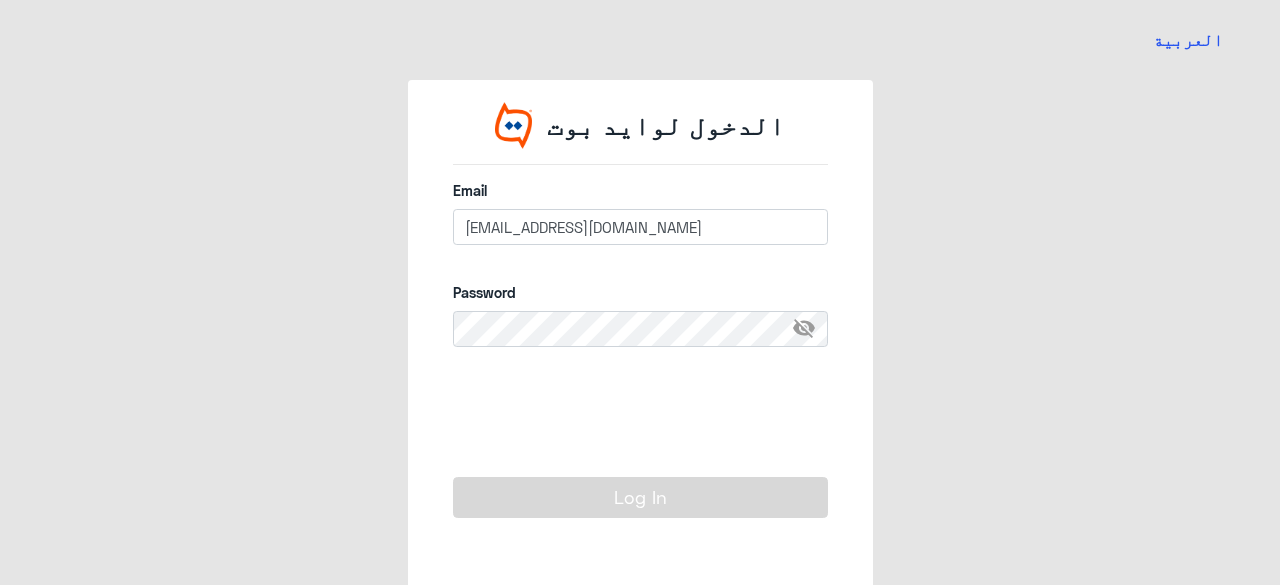 click on "visibility_off" at bounding box center (810, 329) 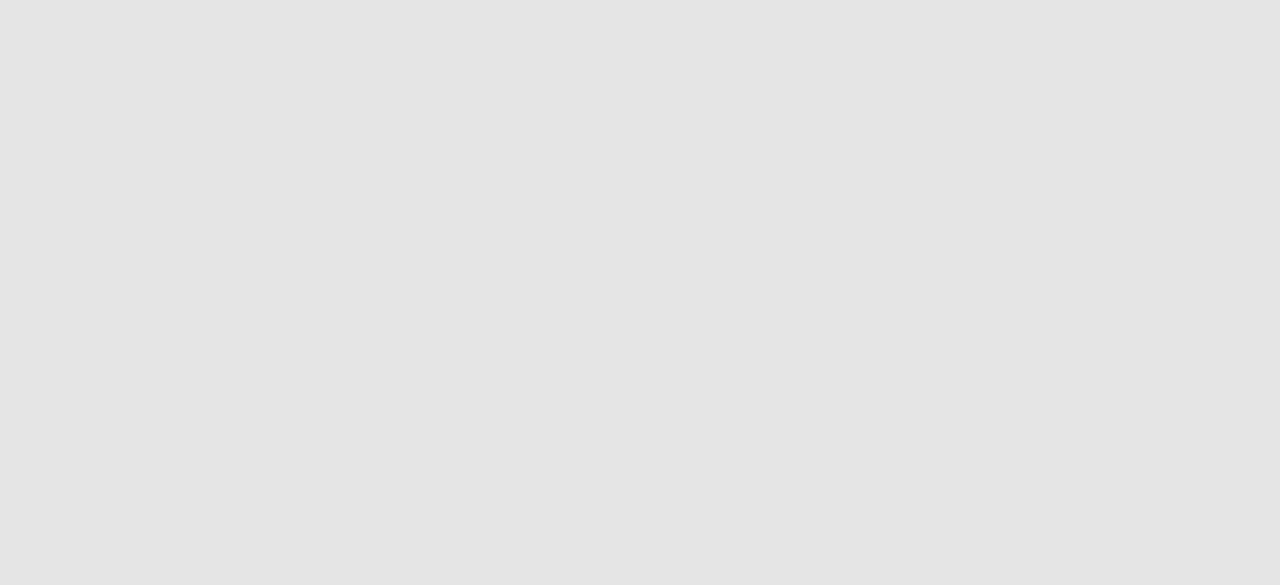 scroll, scrollTop: 0, scrollLeft: 0, axis: both 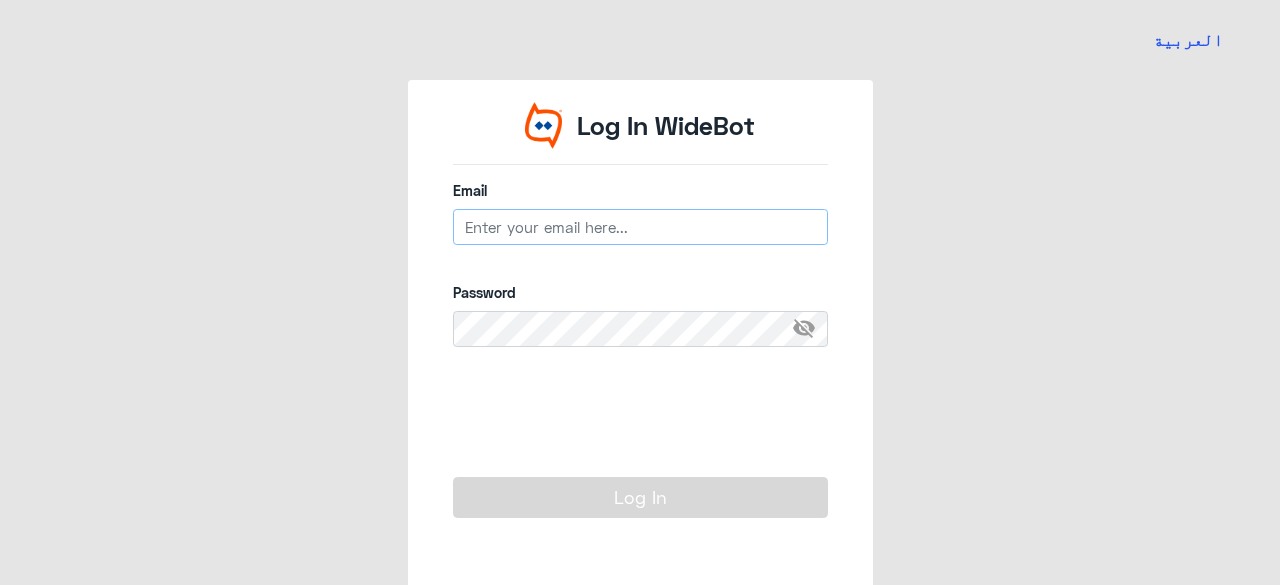 type on "[EMAIL_ADDRESS][DOMAIN_NAME]" 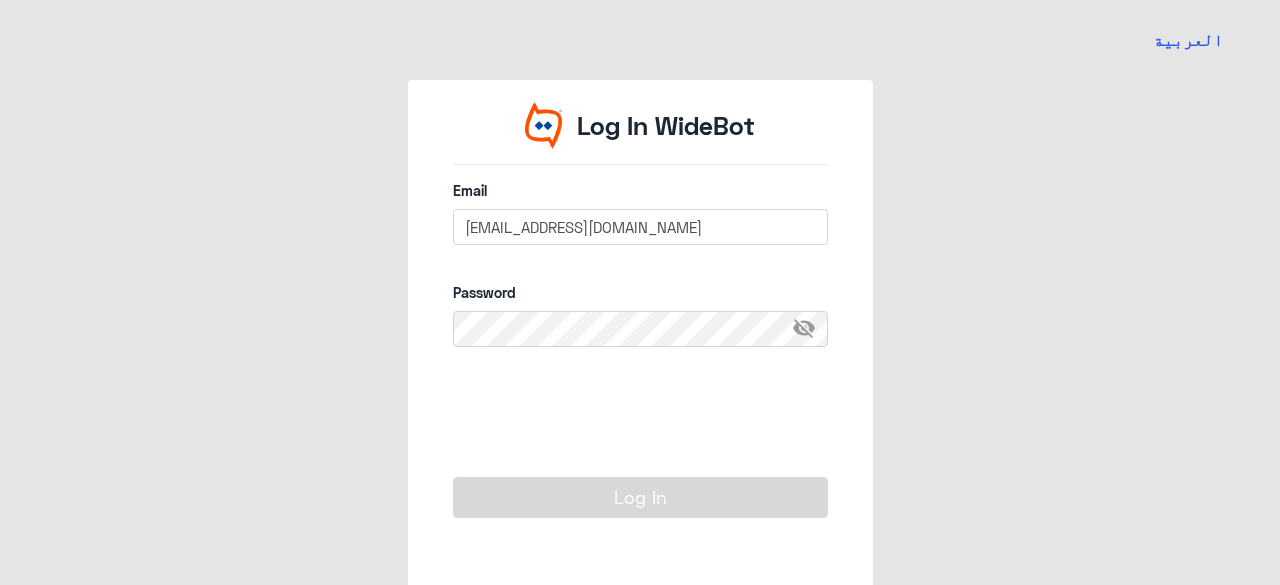 click on "visibility_off" at bounding box center [810, 329] 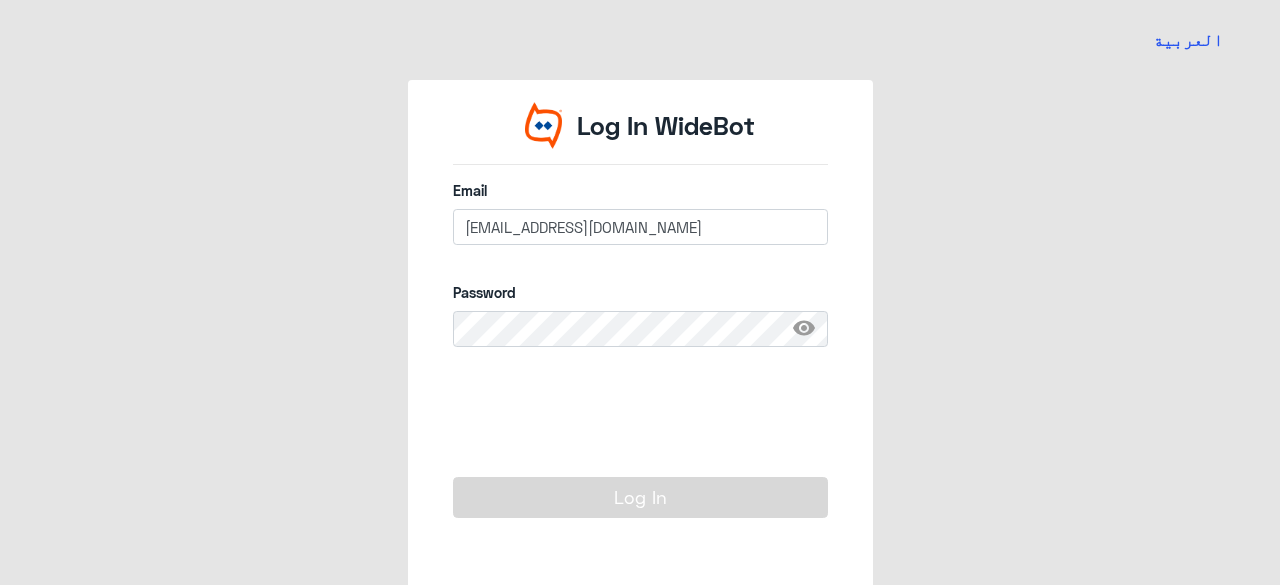 click on "visibility" at bounding box center [810, 329] 